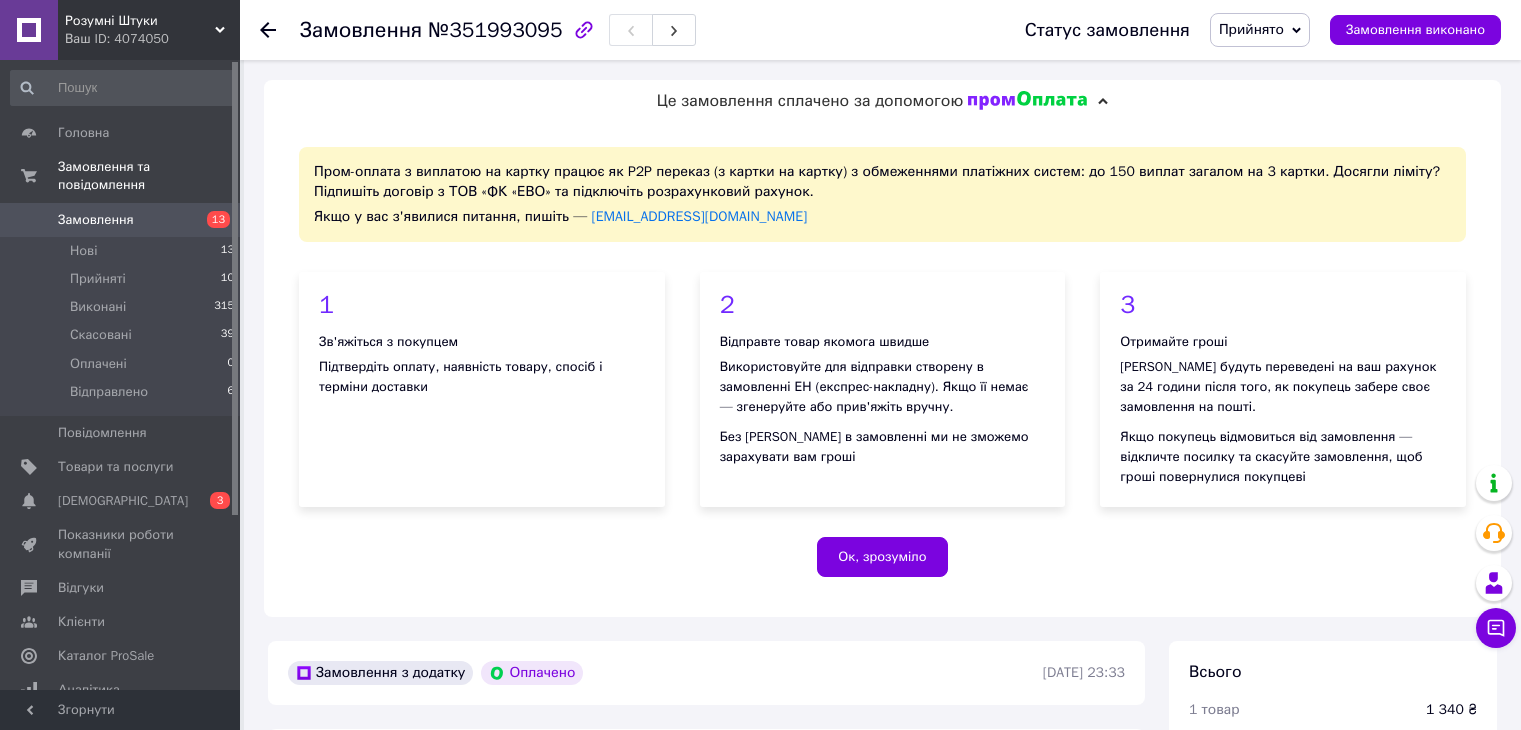 click on "[DEMOGRAPHIC_DATA]" at bounding box center [123, 501] 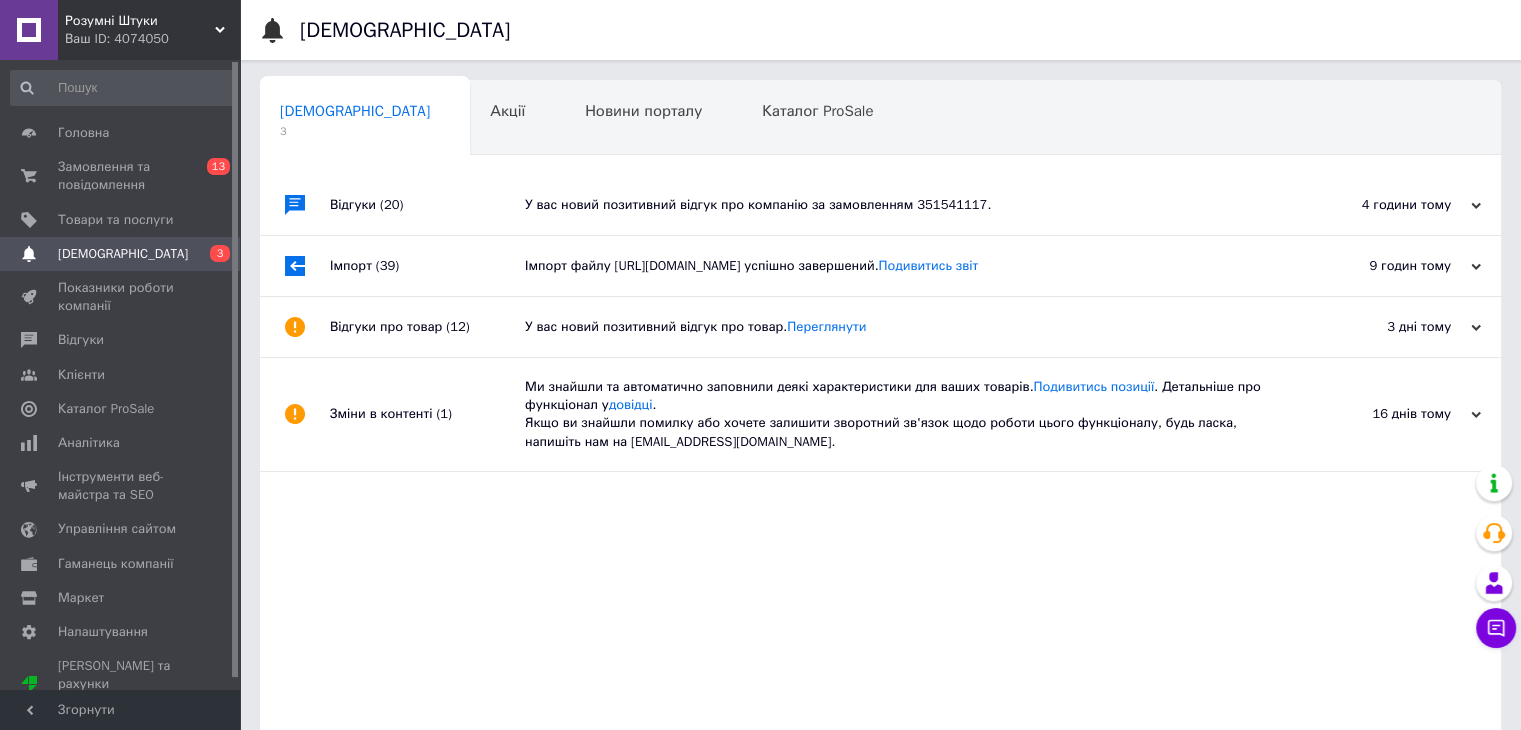 click on "Імпорт файлу [URL][DOMAIN_NAME] успішно завершений.  Подивитись звіт" at bounding box center (903, 266) 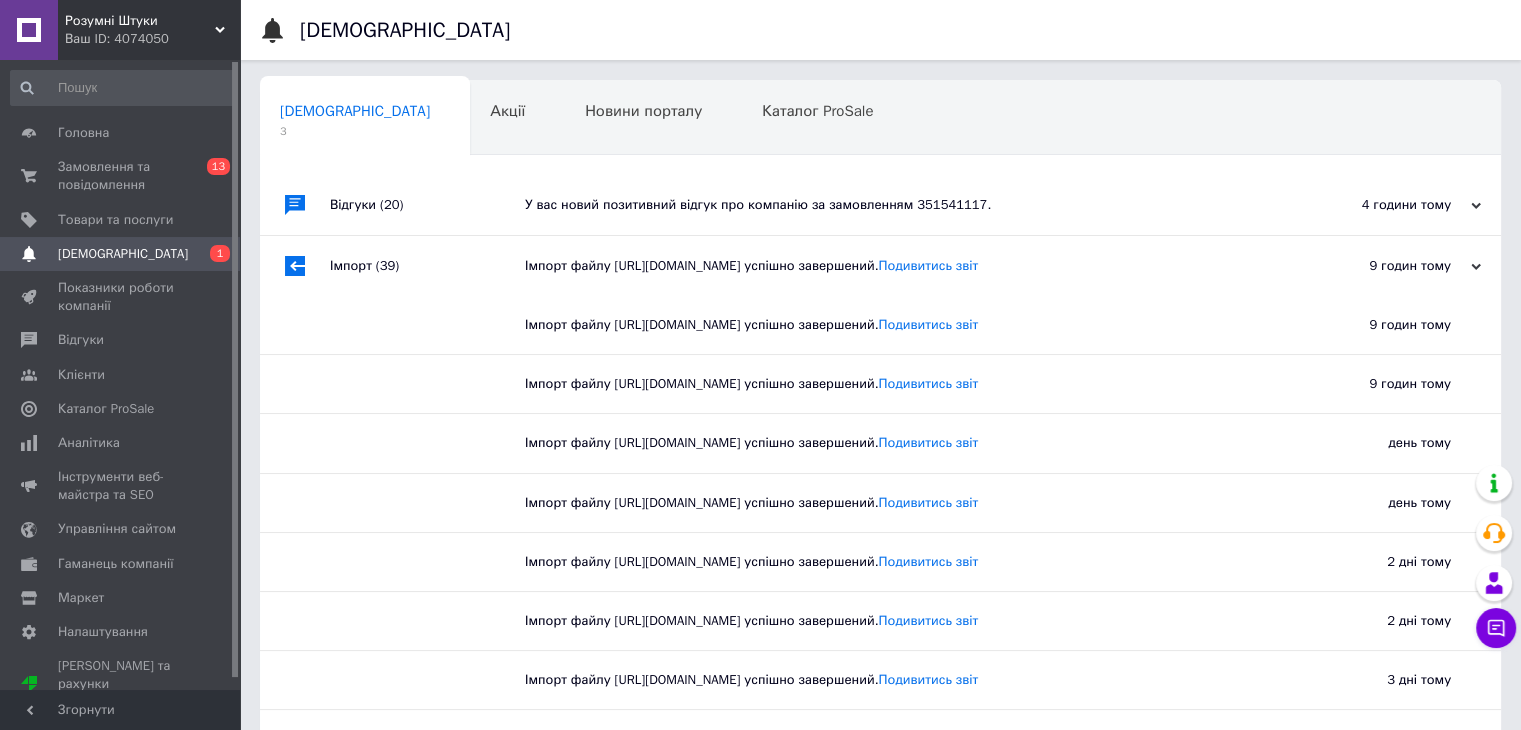 click on "У вас новий позитивний відгук про компанію за замовленням 351541117." at bounding box center (903, 205) 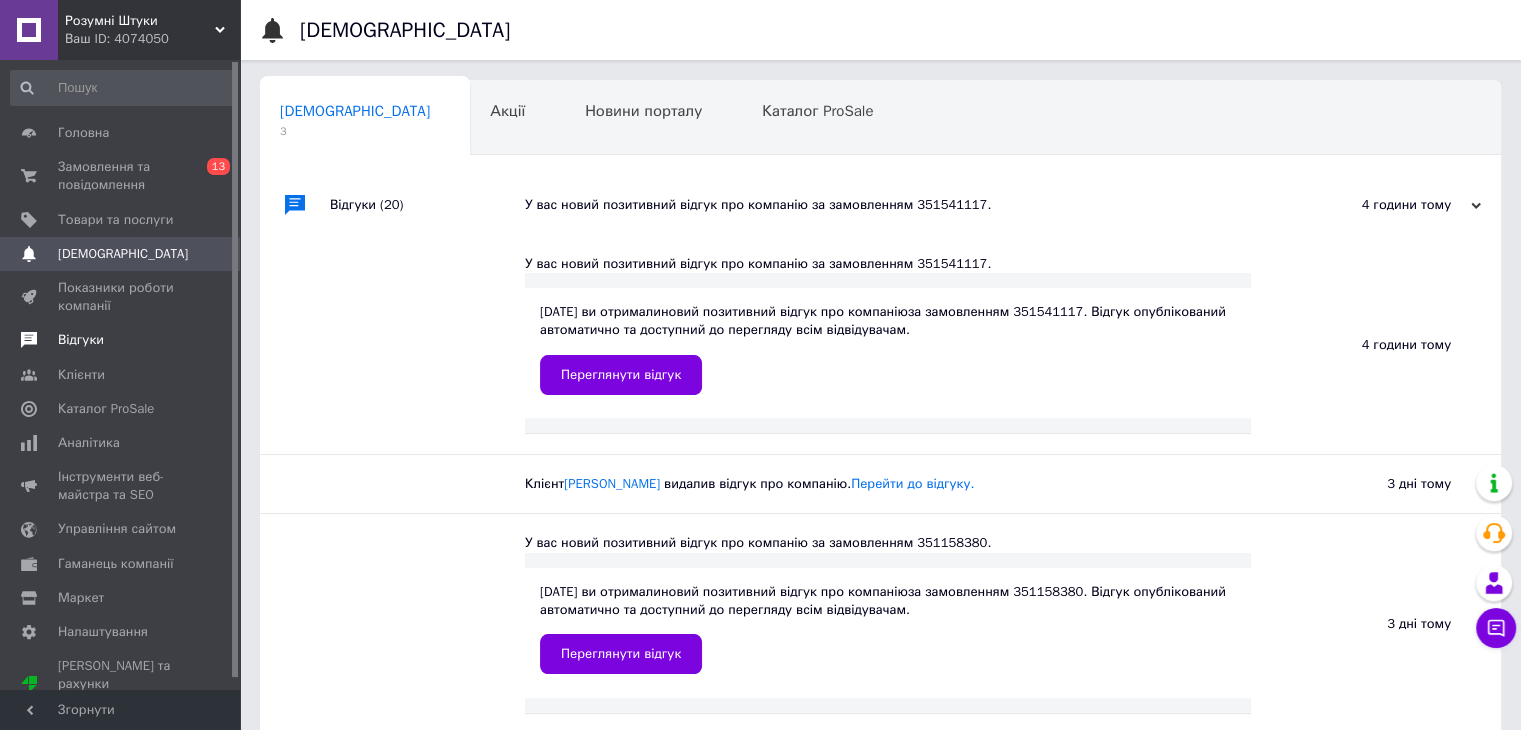 click on "Відгуки" at bounding box center (81, 340) 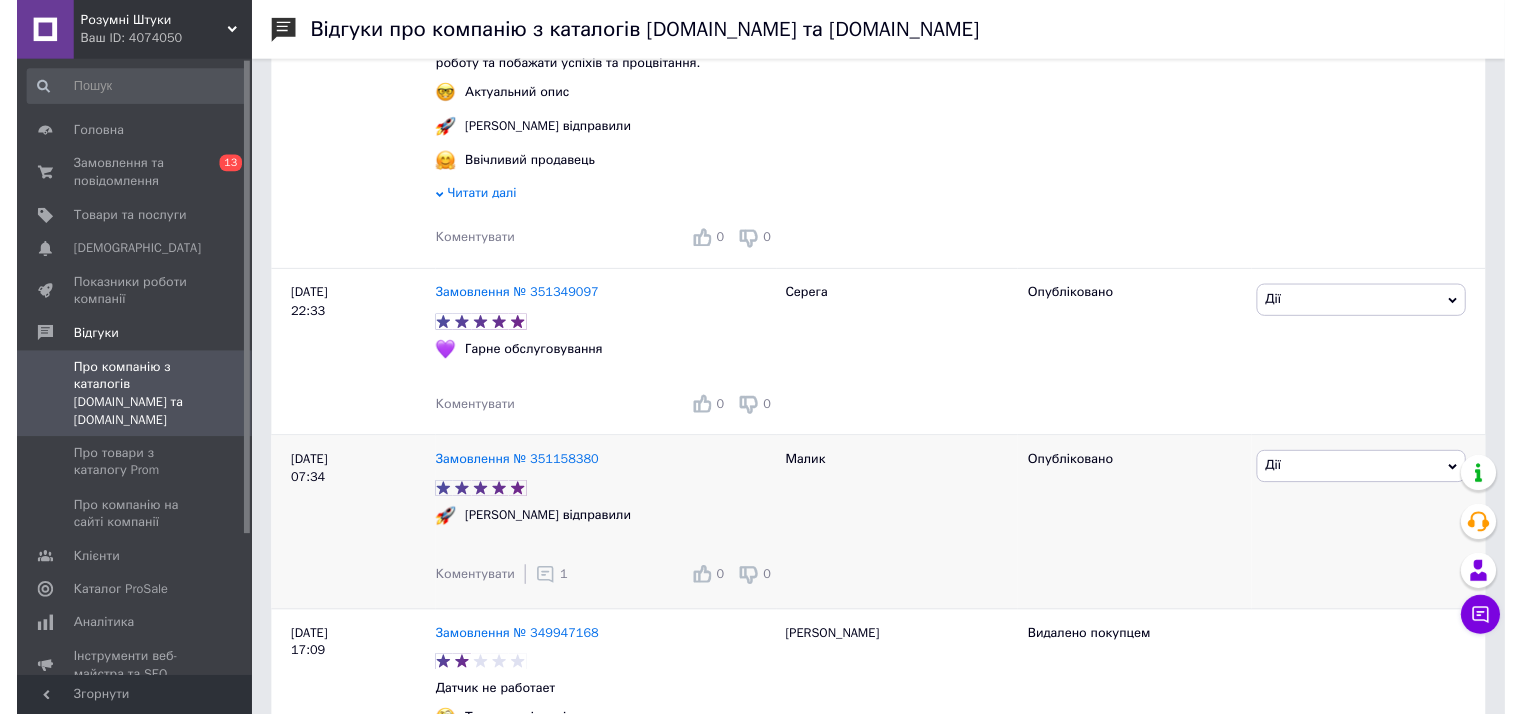 scroll, scrollTop: 500, scrollLeft: 0, axis: vertical 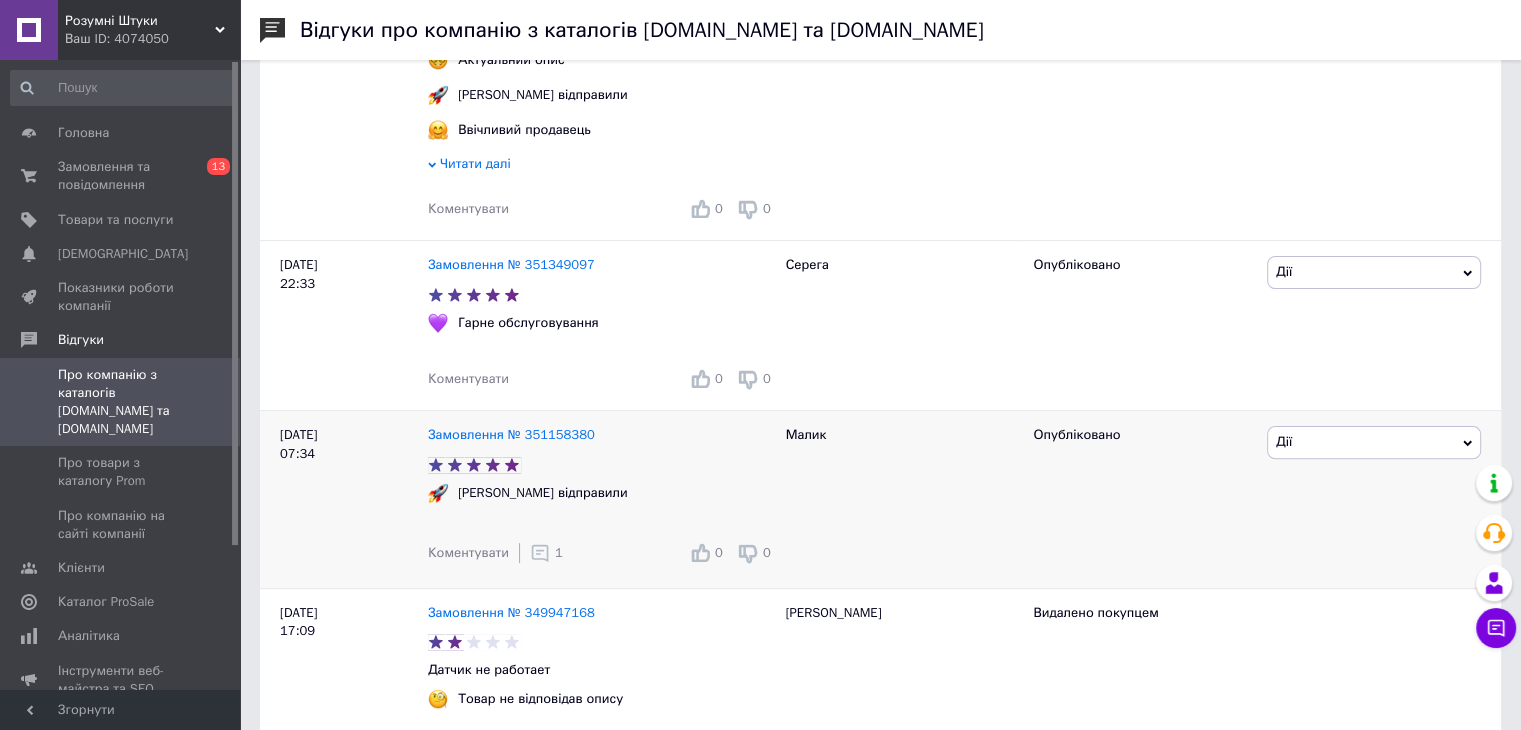 click 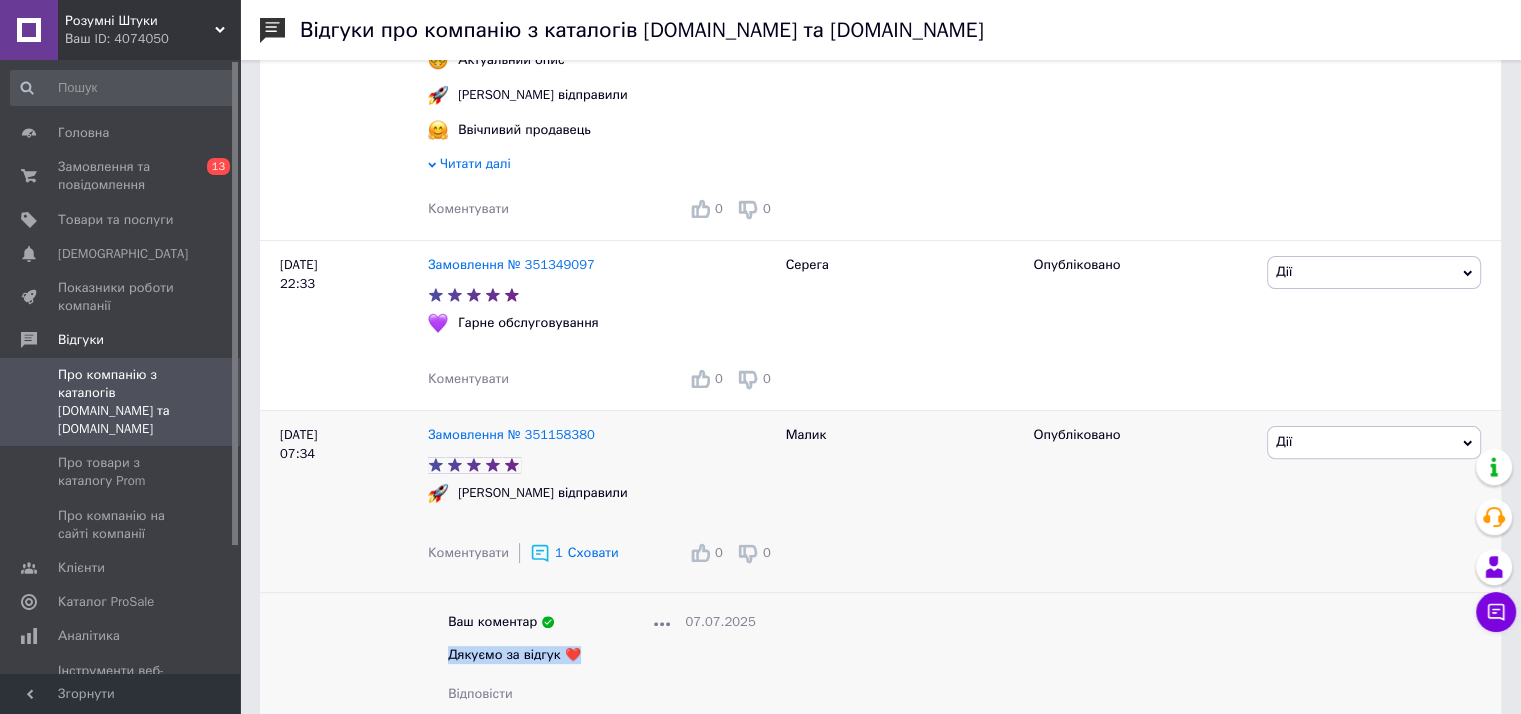 drag, startPoint x: 576, startPoint y: 663, endPoint x: 448, endPoint y: 673, distance: 128.39003 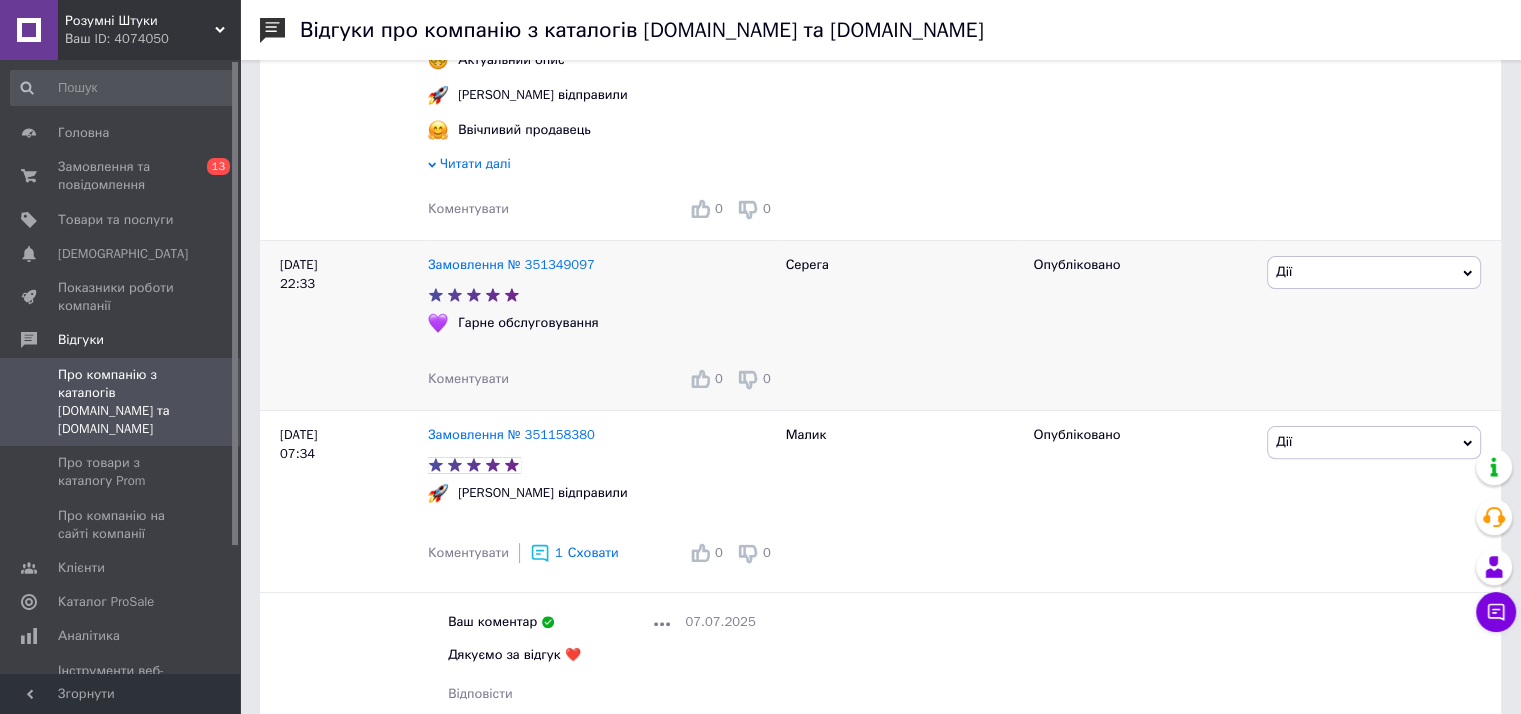 click on "Коментувати" at bounding box center [468, 378] 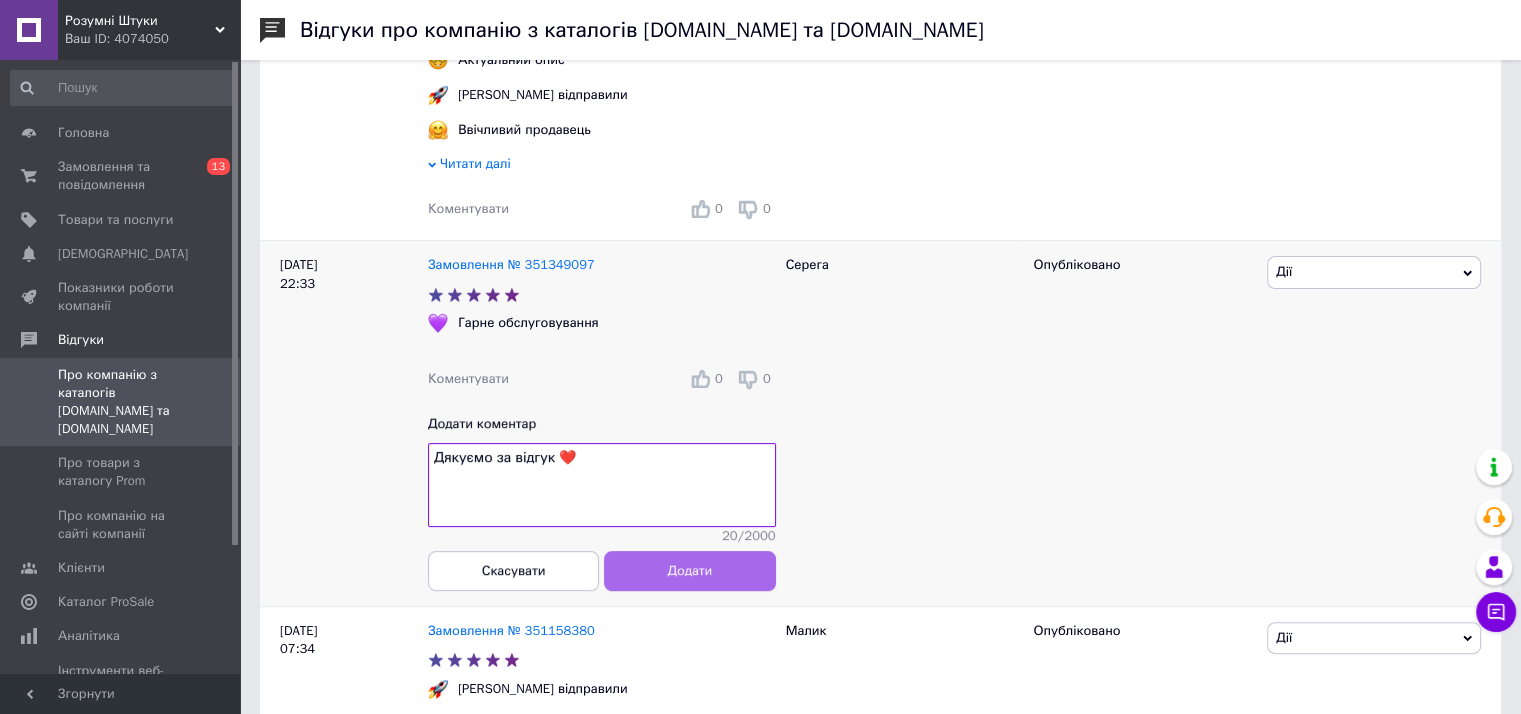 type on "Дякуємо за відгук ❤️" 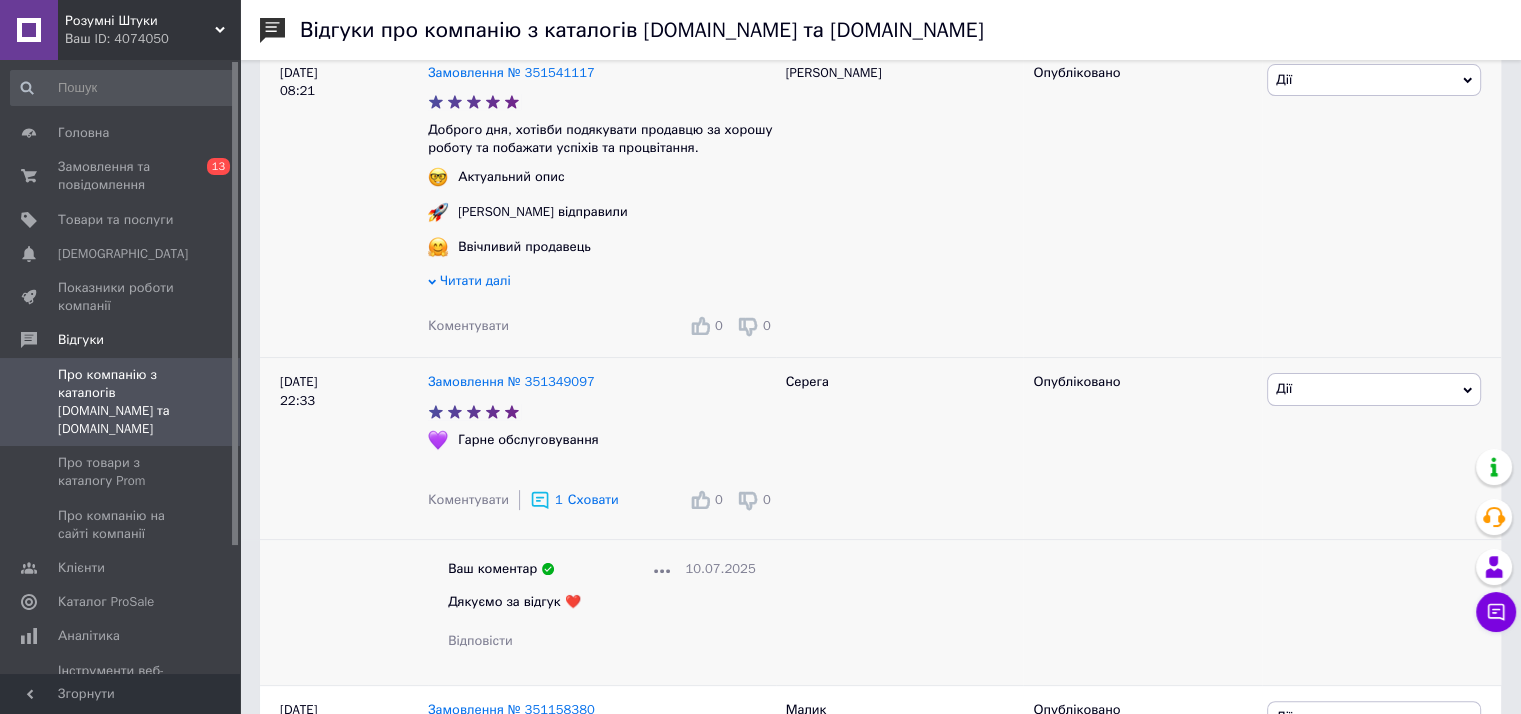 scroll, scrollTop: 200, scrollLeft: 0, axis: vertical 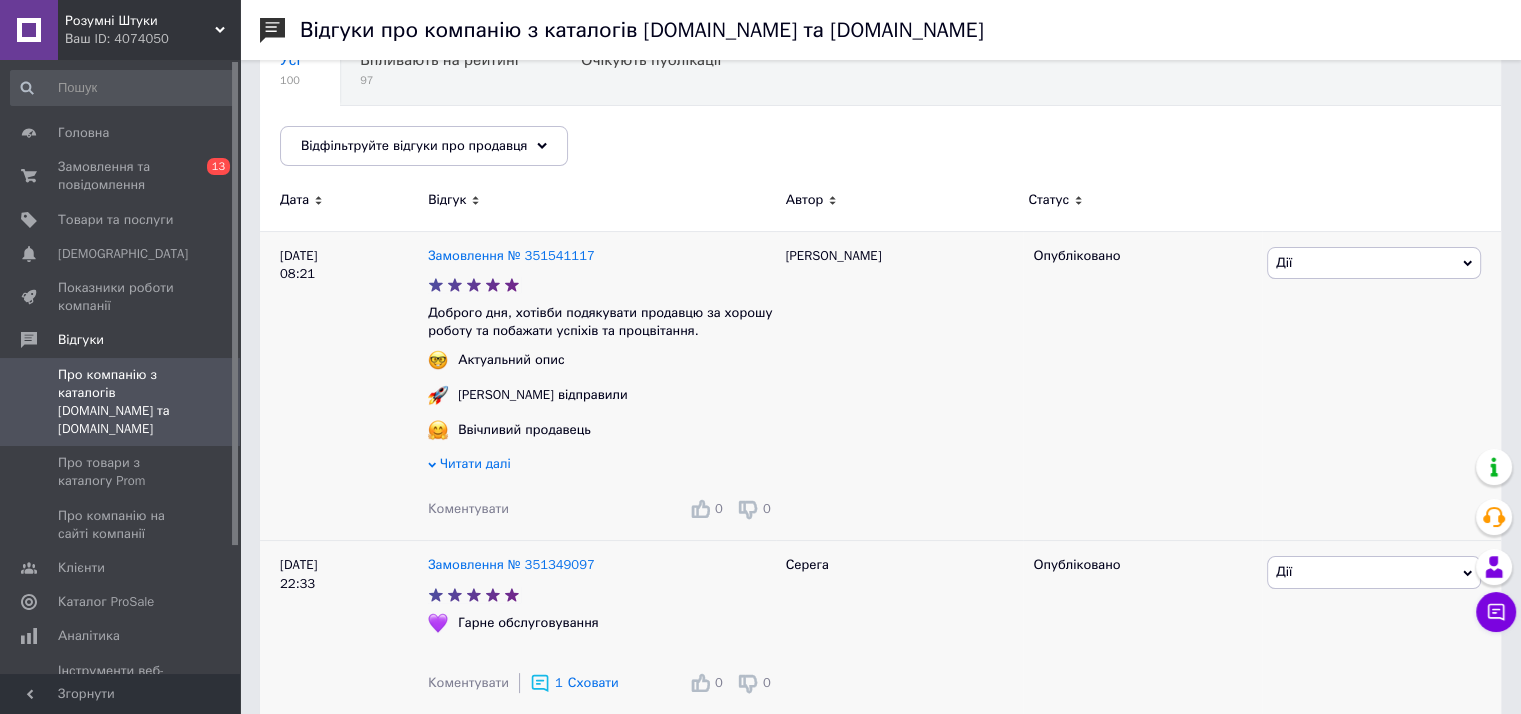 click on "Коментувати" at bounding box center (468, 508) 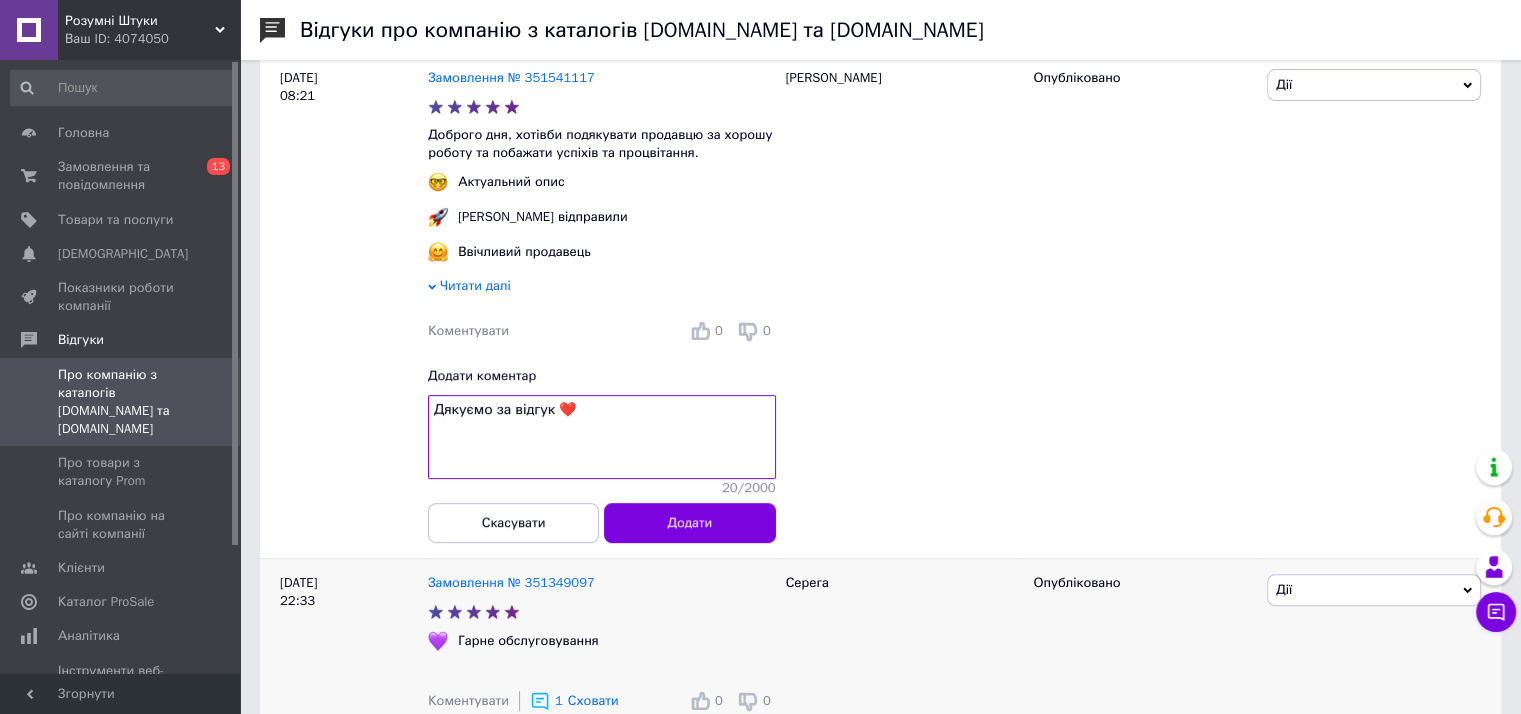 scroll, scrollTop: 400, scrollLeft: 0, axis: vertical 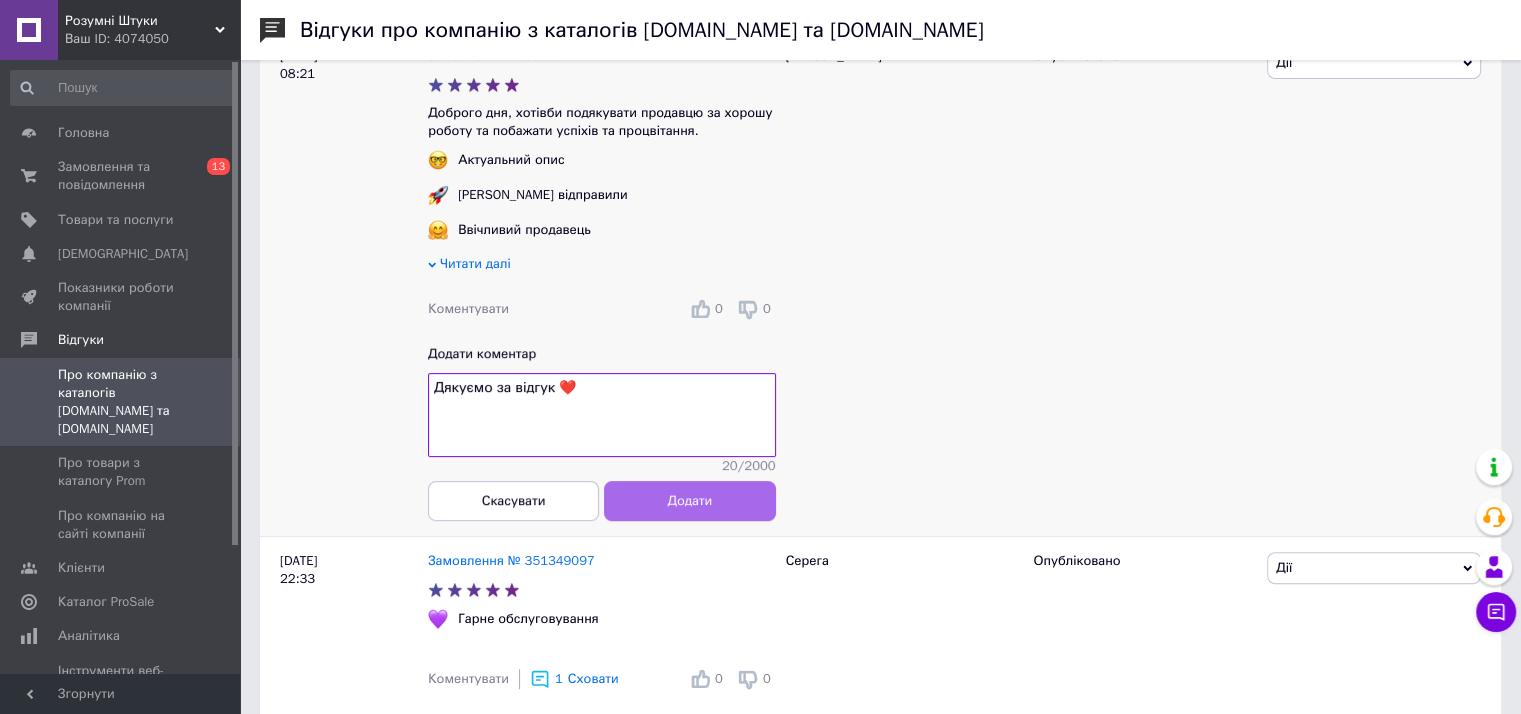 type on "Дякуємо за відгук ❤️" 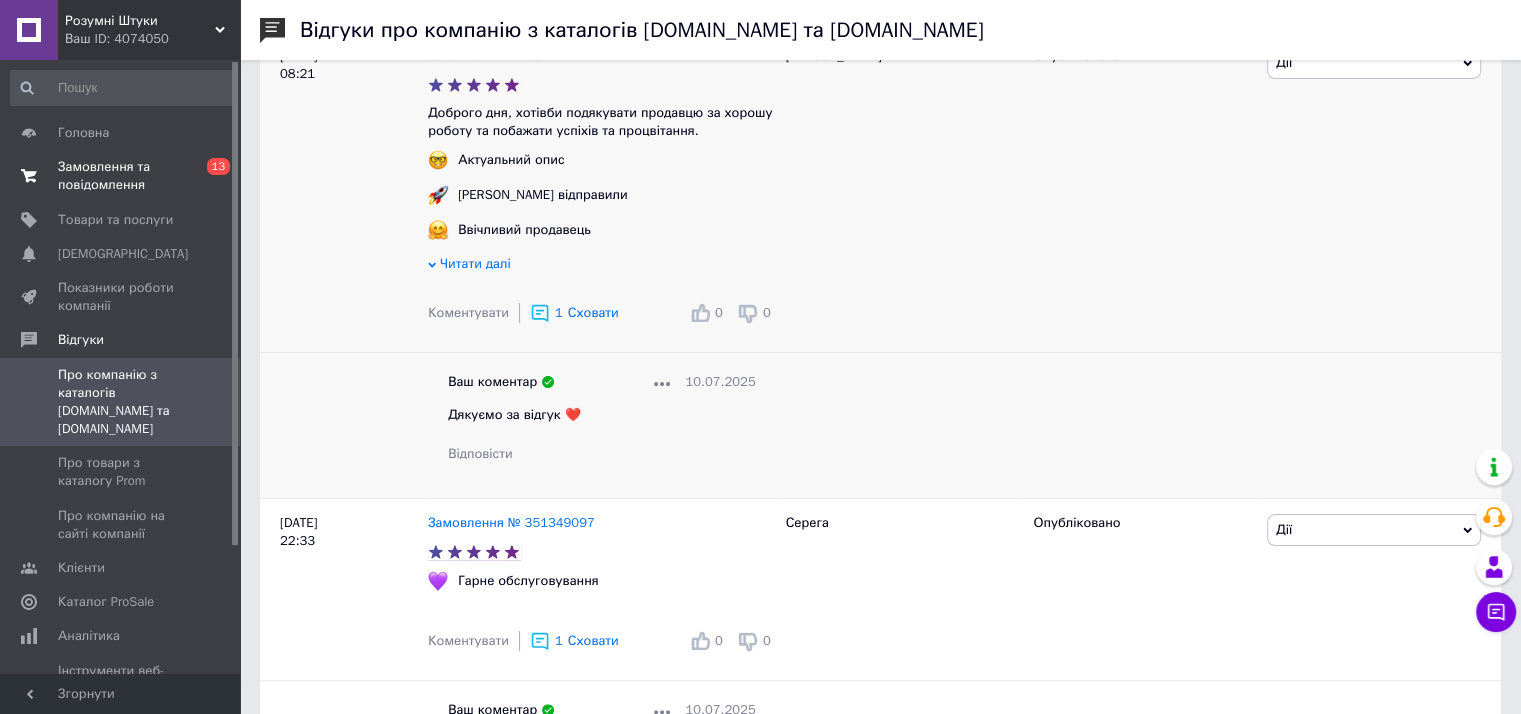 click on "Замовлення та повідомлення" at bounding box center (121, 176) 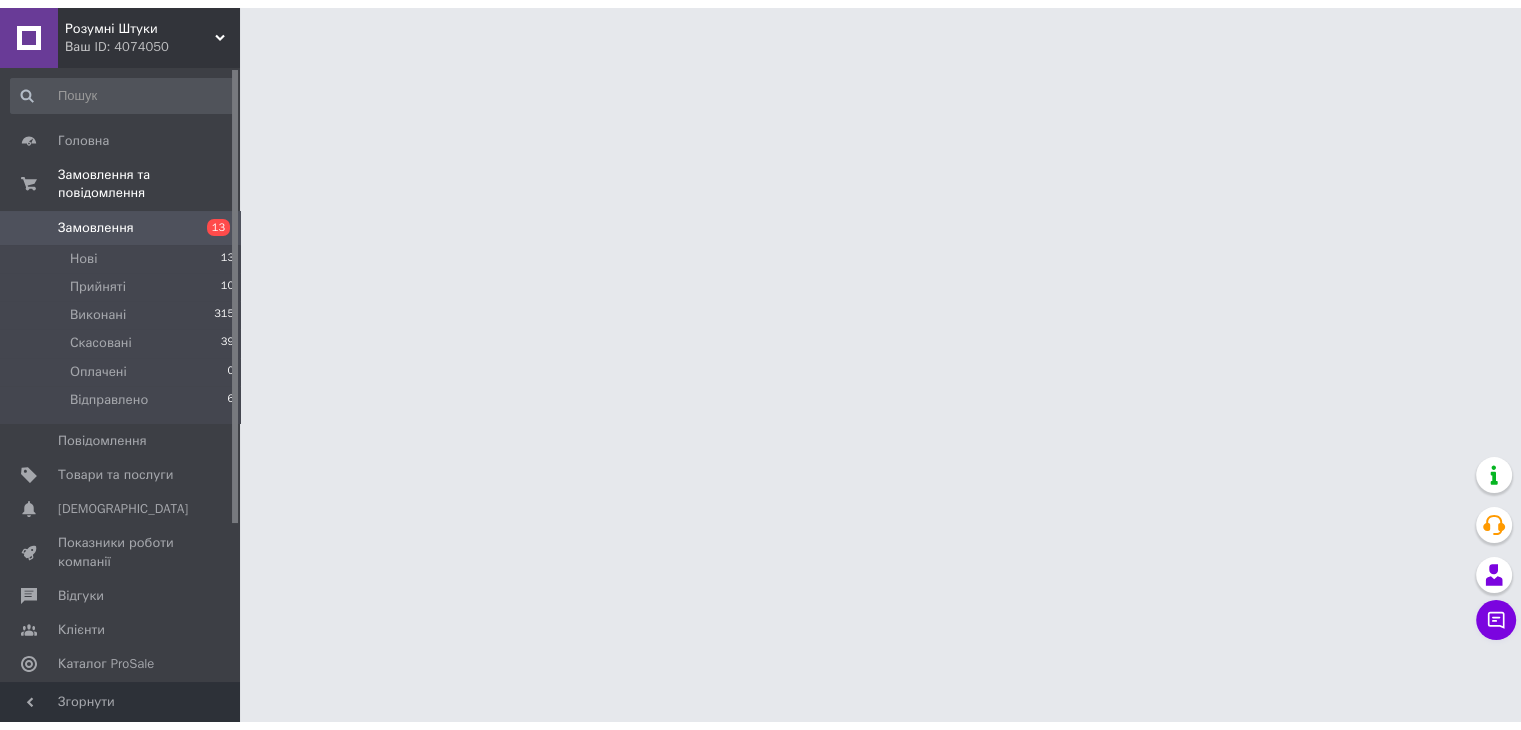 scroll, scrollTop: 0, scrollLeft: 0, axis: both 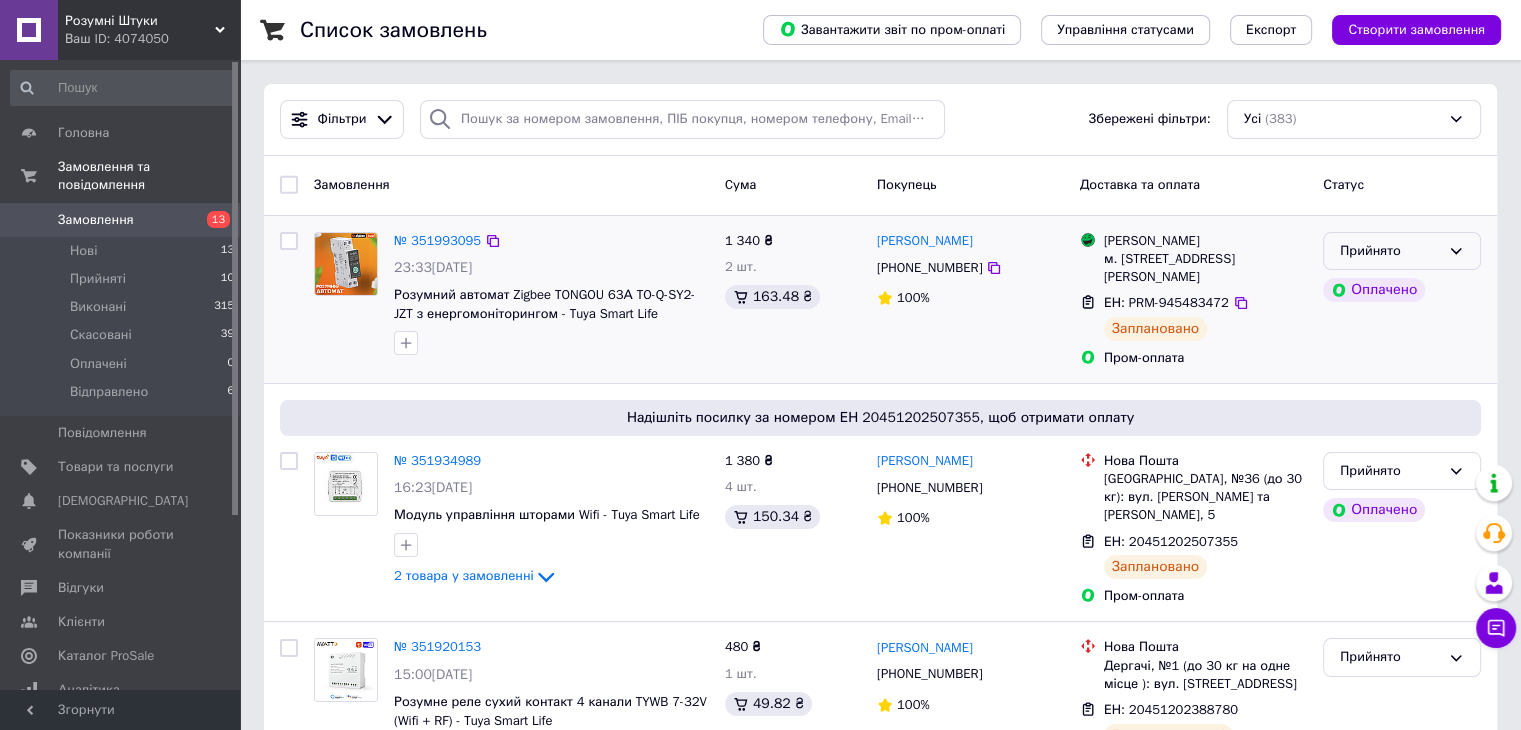 click on "Прийнято" at bounding box center (1402, 251) 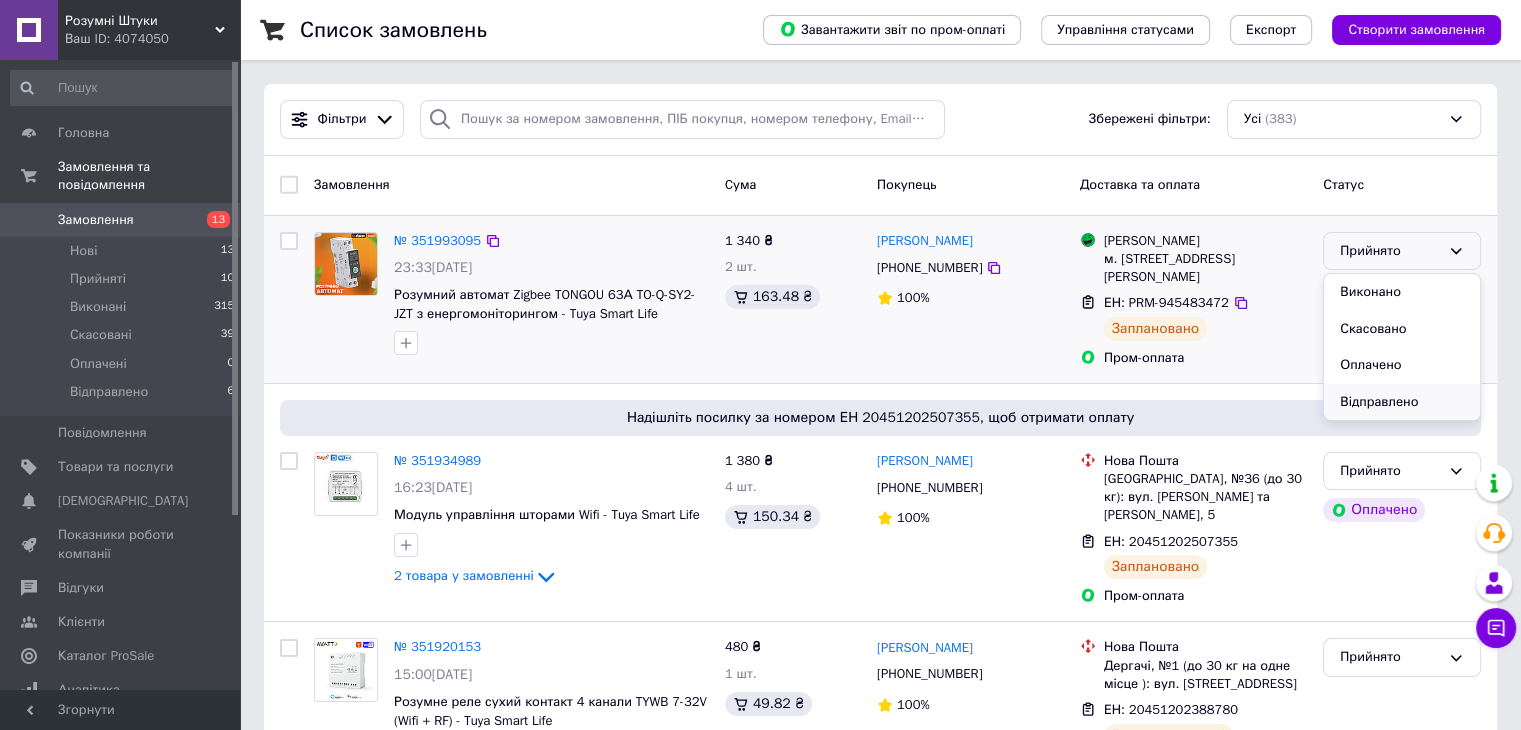 click on "Відправлено" at bounding box center [1402, 402] 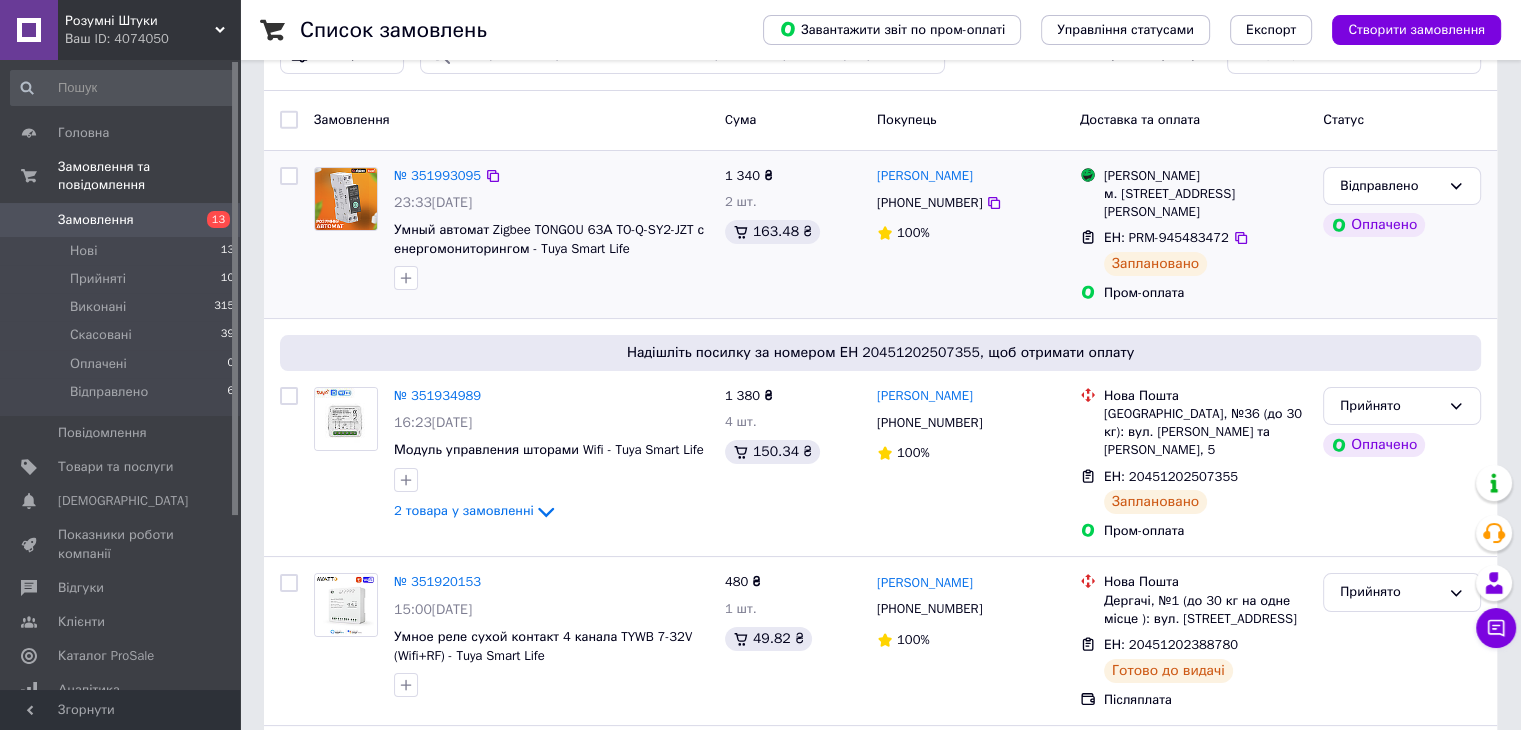 scroll, scrollTop: 100, scrollLeft: 0, axis: vertical 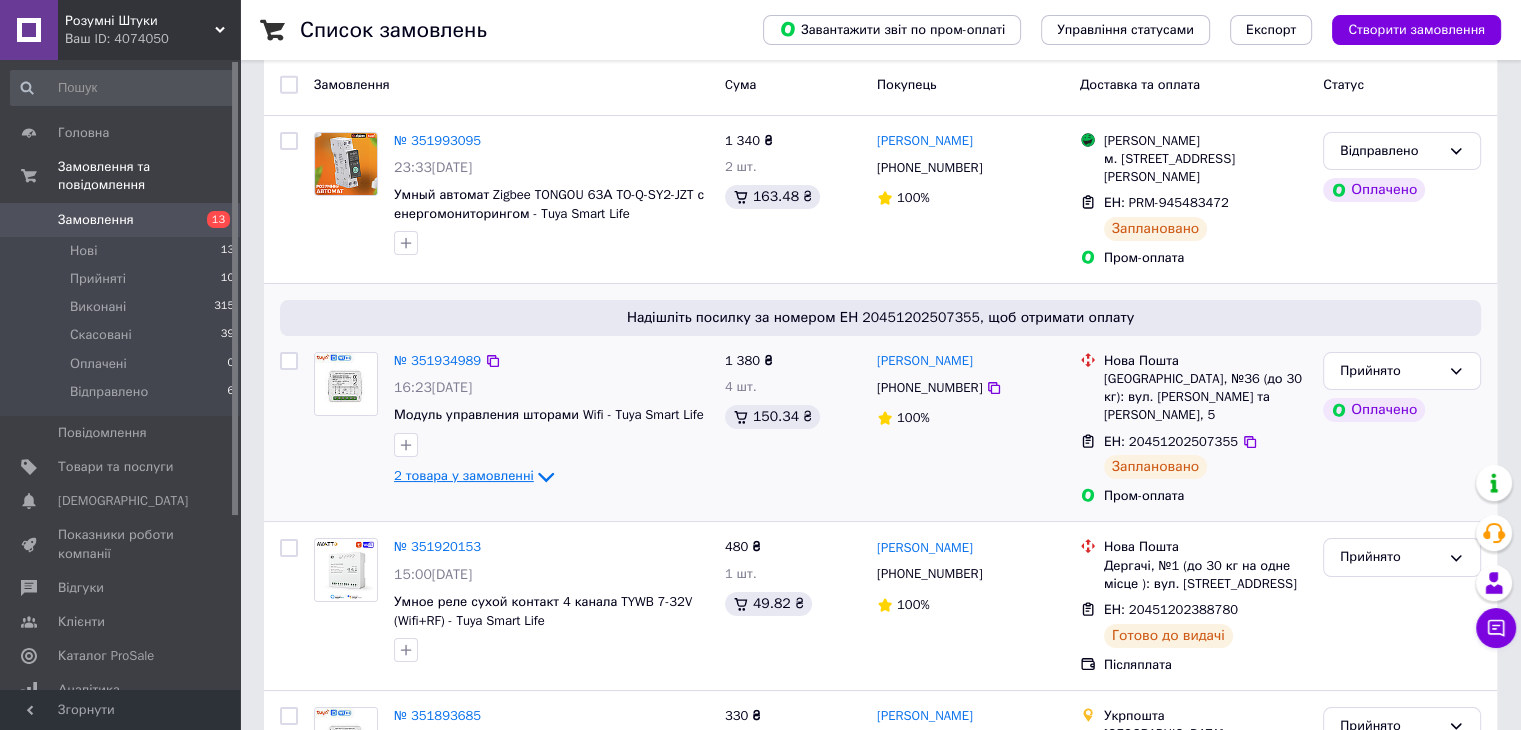 click 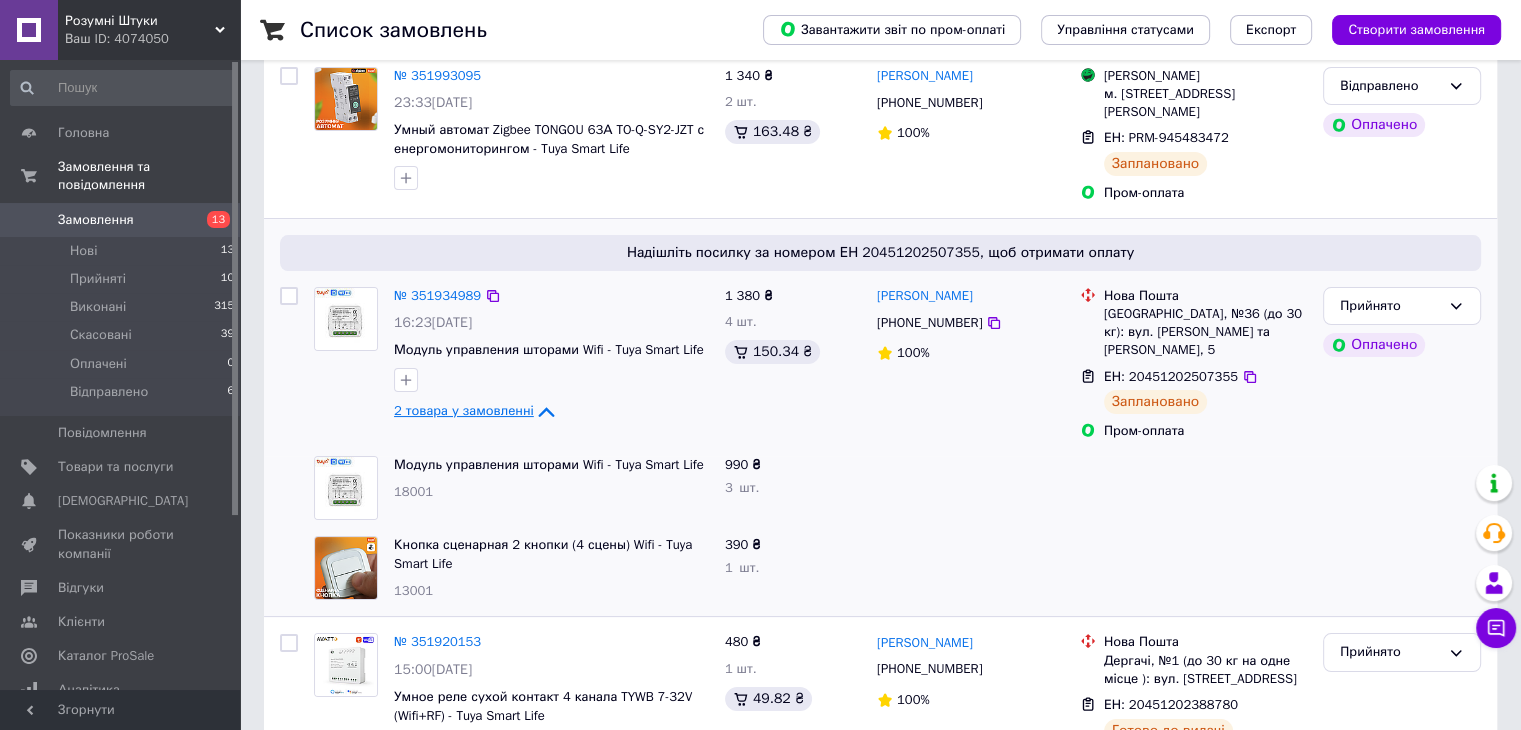 scroll, scrollTop: 200, scrollLeft: 0, axis: vertical 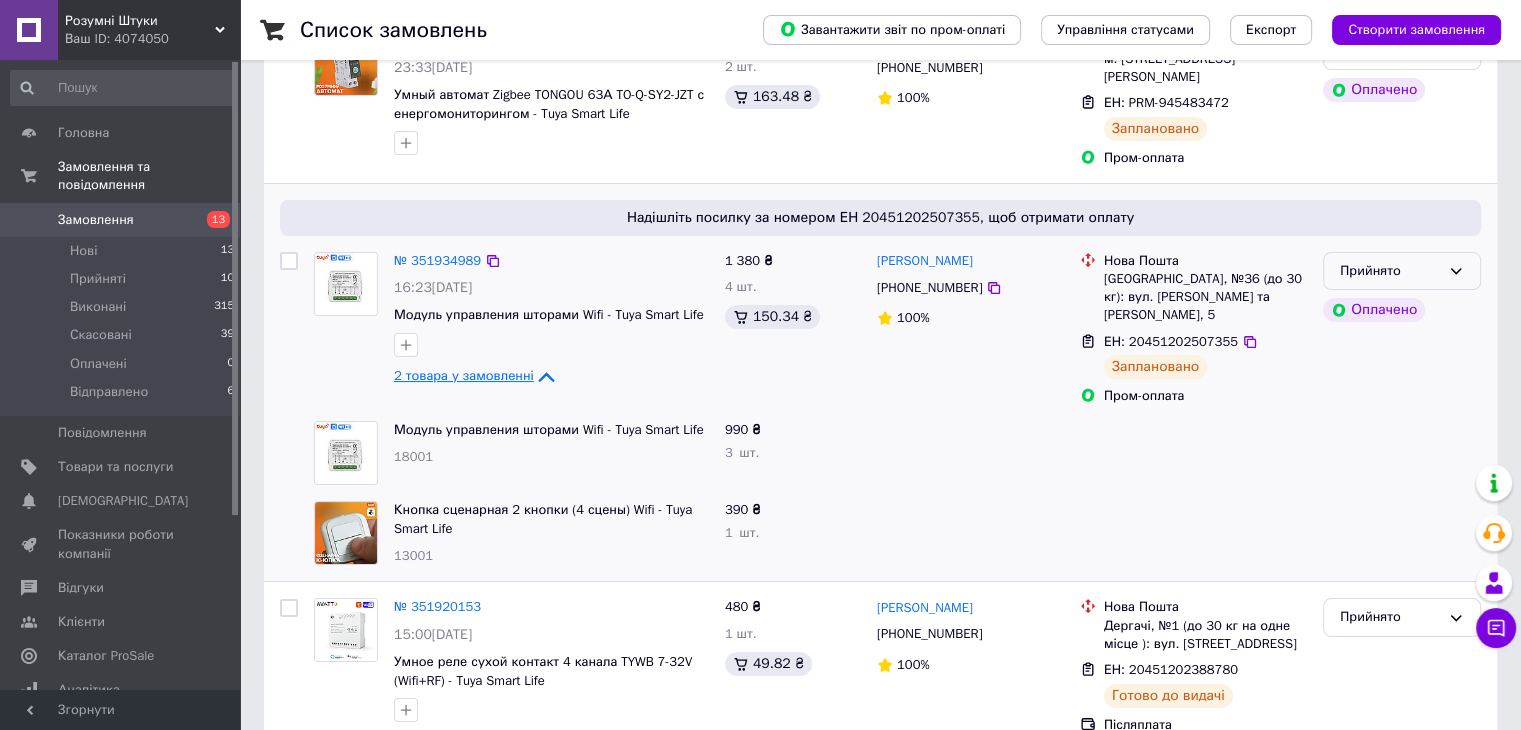 click on "Прийнято" at bounding box center [1390, 271] 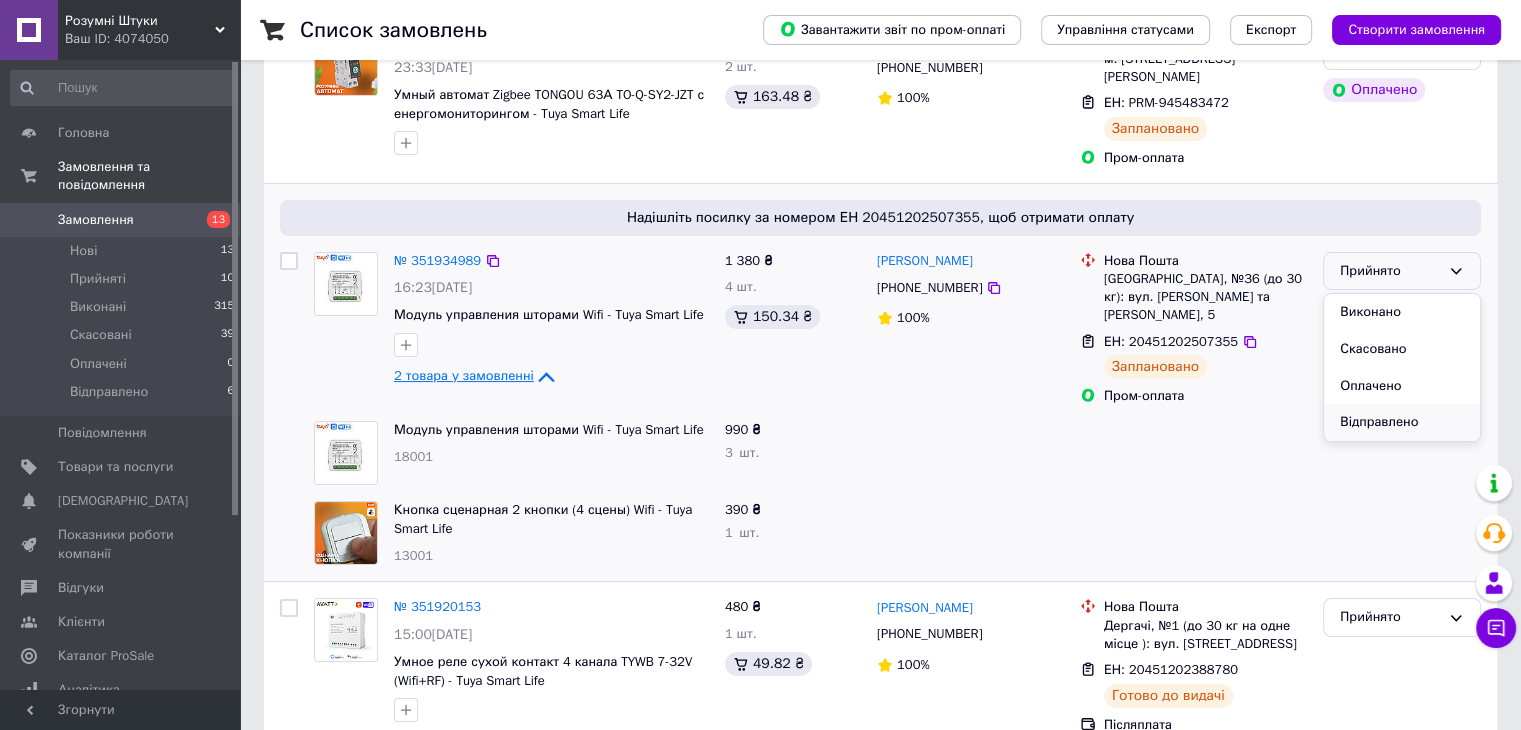 click on "Відправлено" at bounding box center (1402, 422) 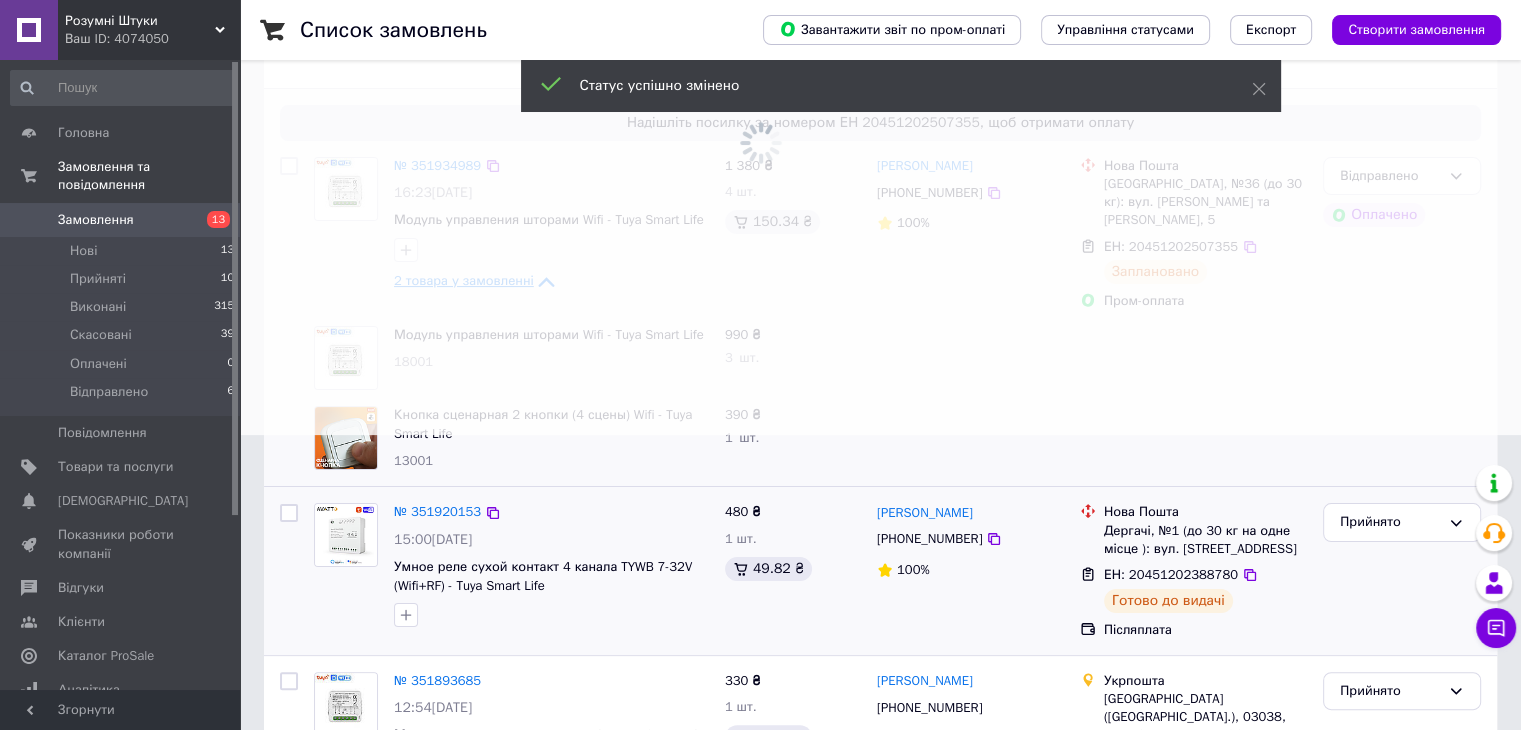 scroll, scrollTop: 500, scrollLeft: 0, axis: vertical 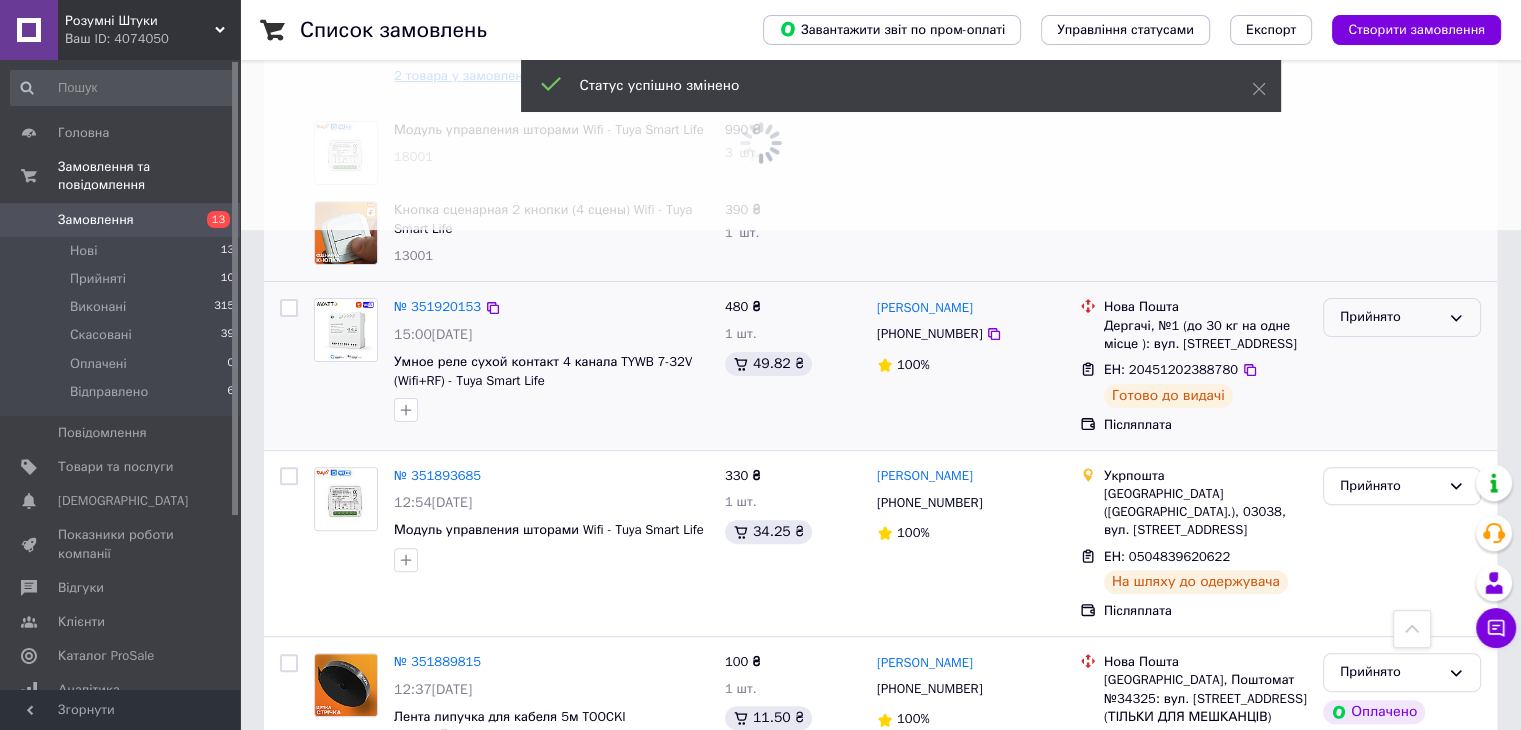 click on "Прийнято" at bounding box center [1390, 317] 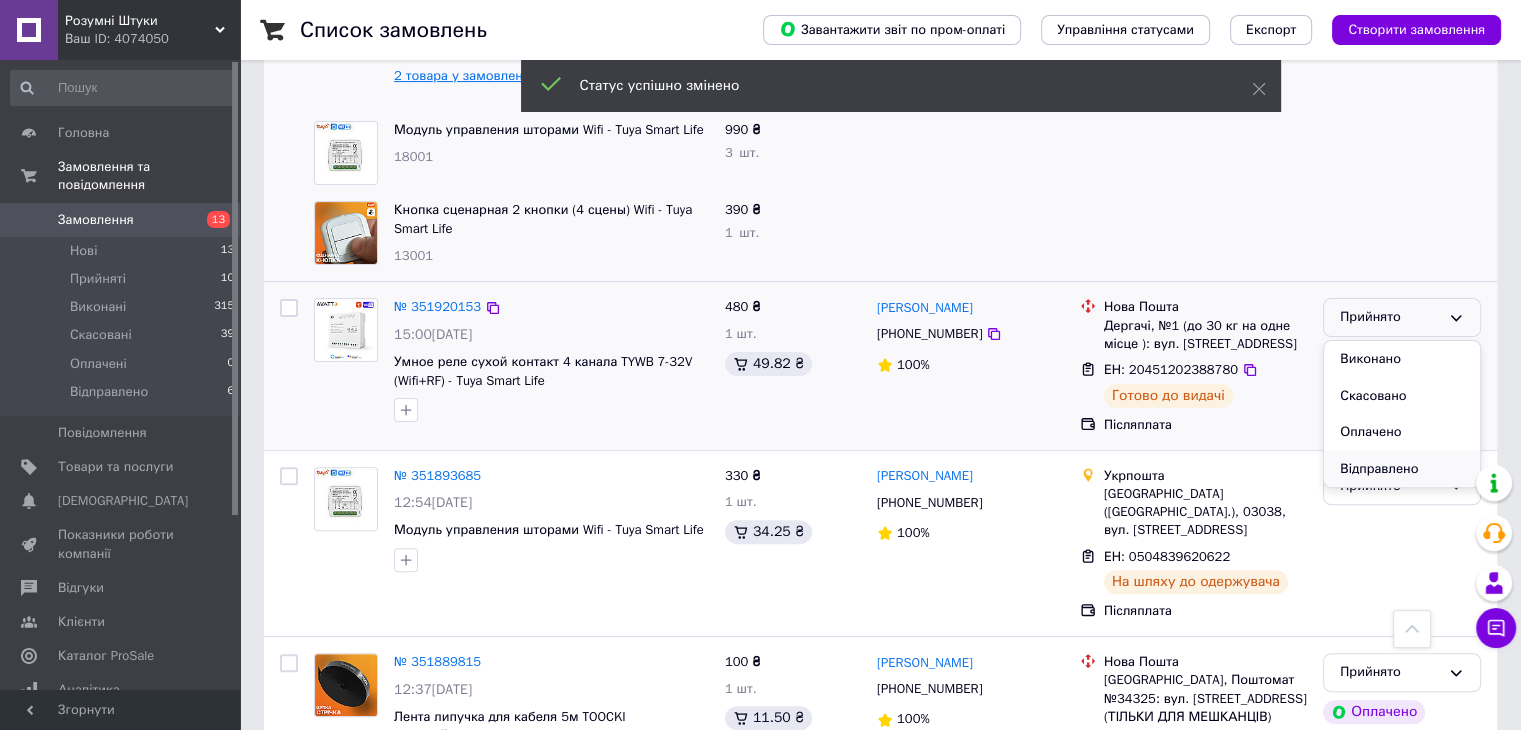 click on "Відправлено" at bounding box center [1402, 469] 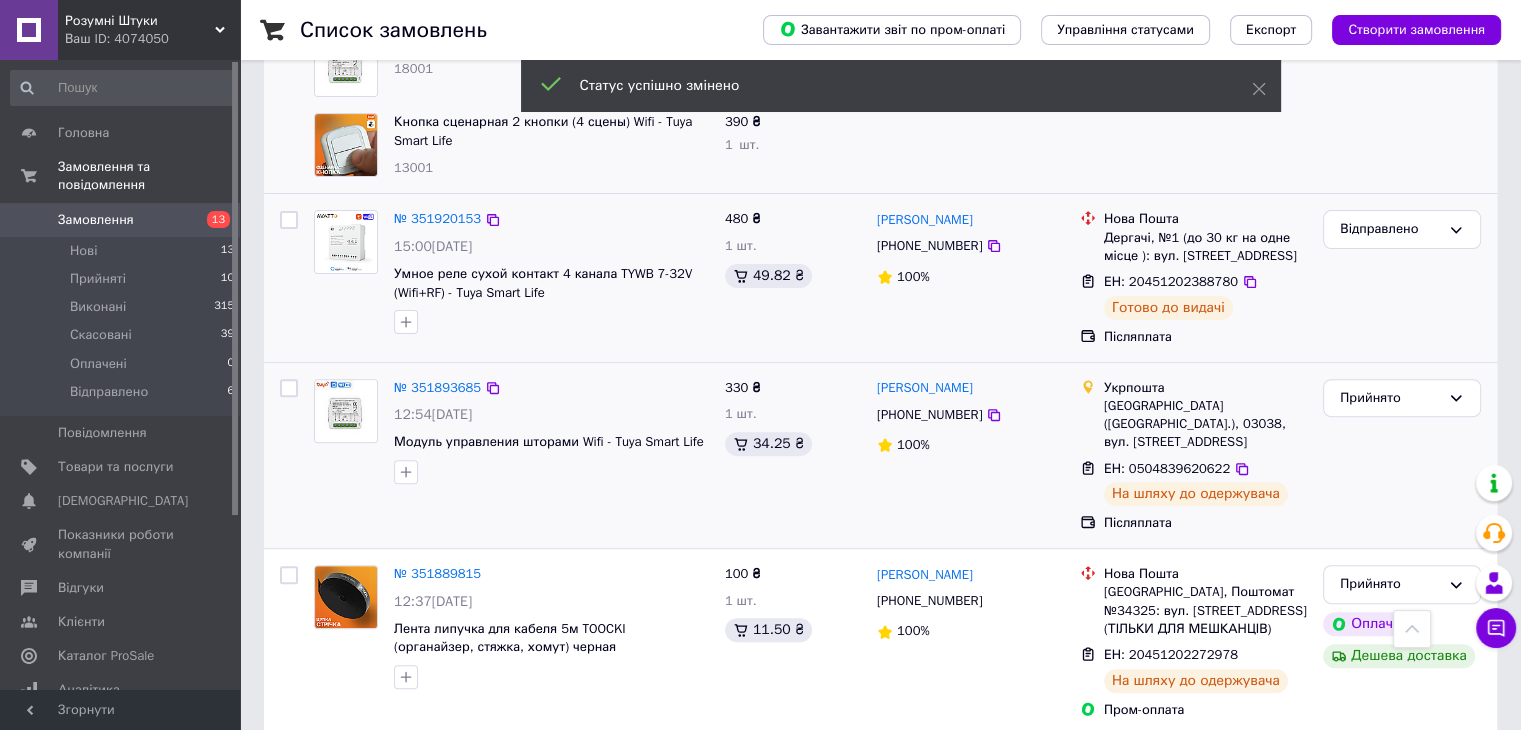 scroll, scrollTop: 600, scrollLeft: 0, axis: vertical 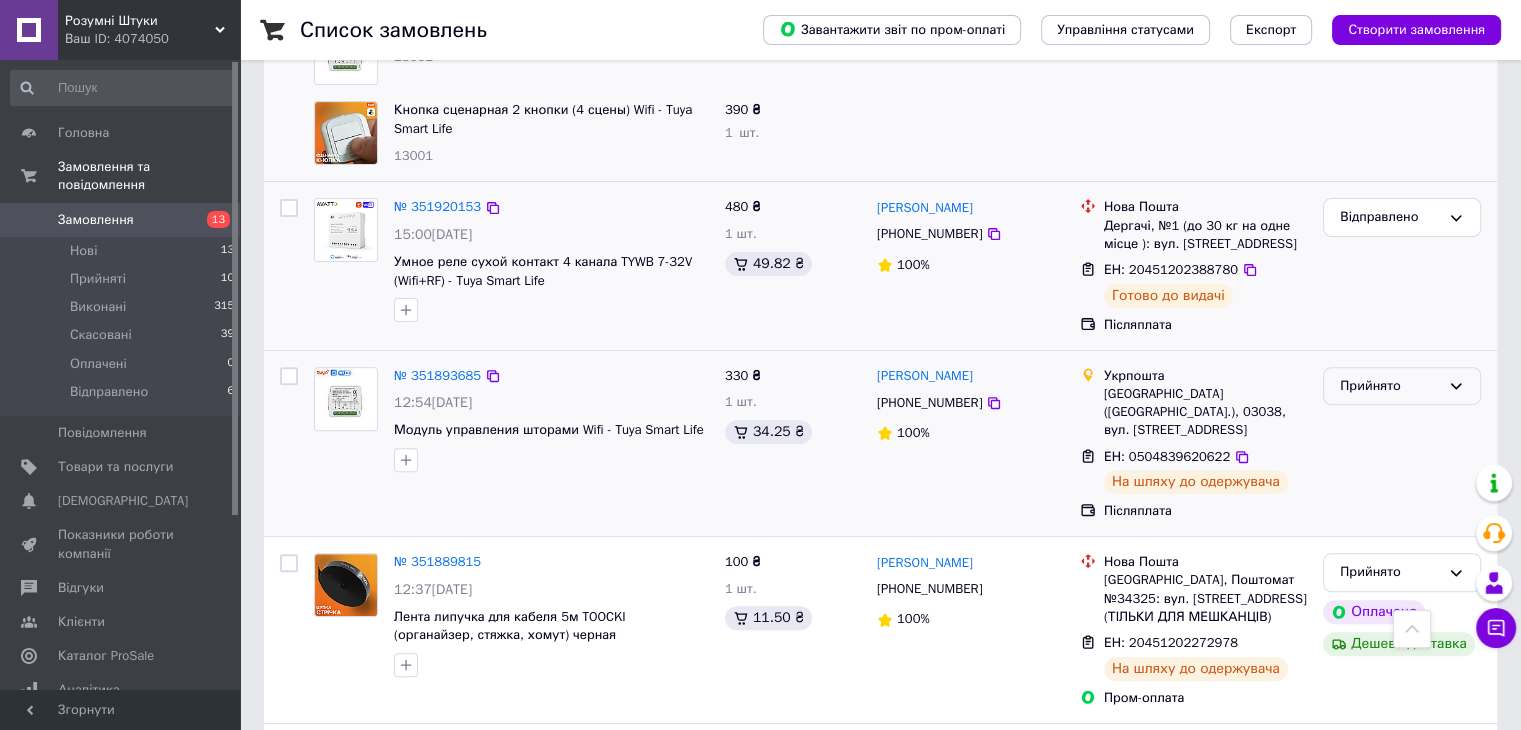 click on "Прийнято" at bounding box center [1390, 386] 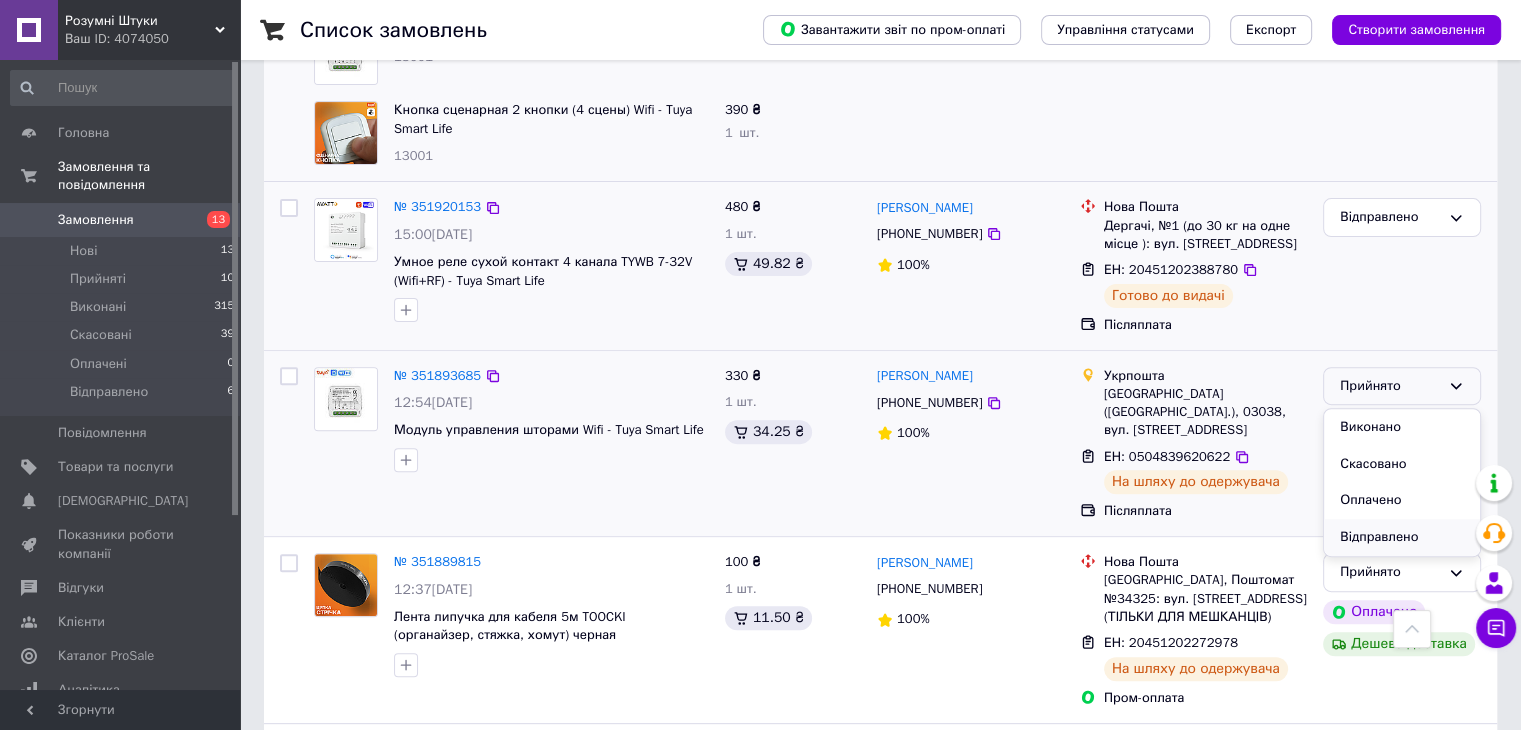 click on "Відправлено" at bounding box center (1402, 537) 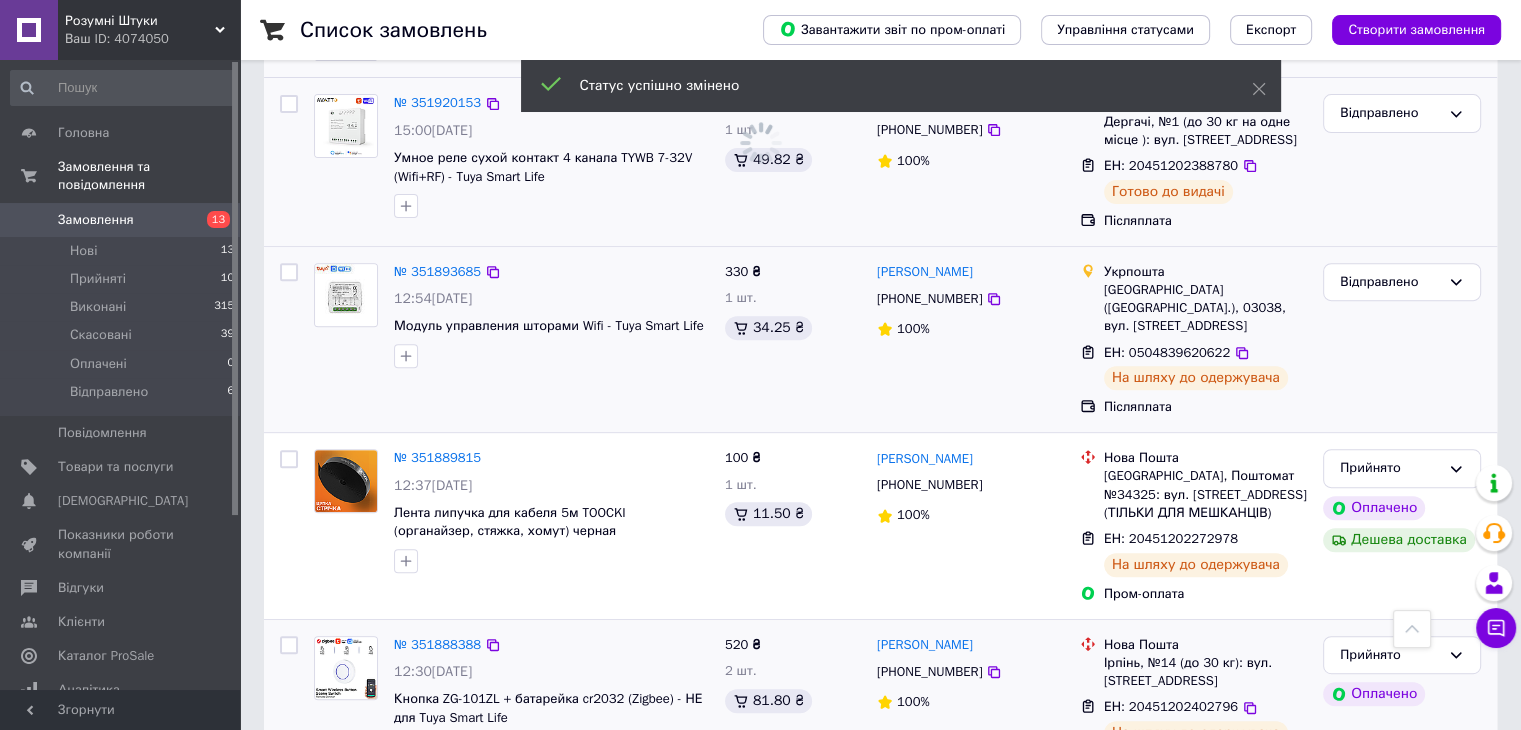 scroll, scrollTop: 900, scrollLeft: 0, axis: vertical 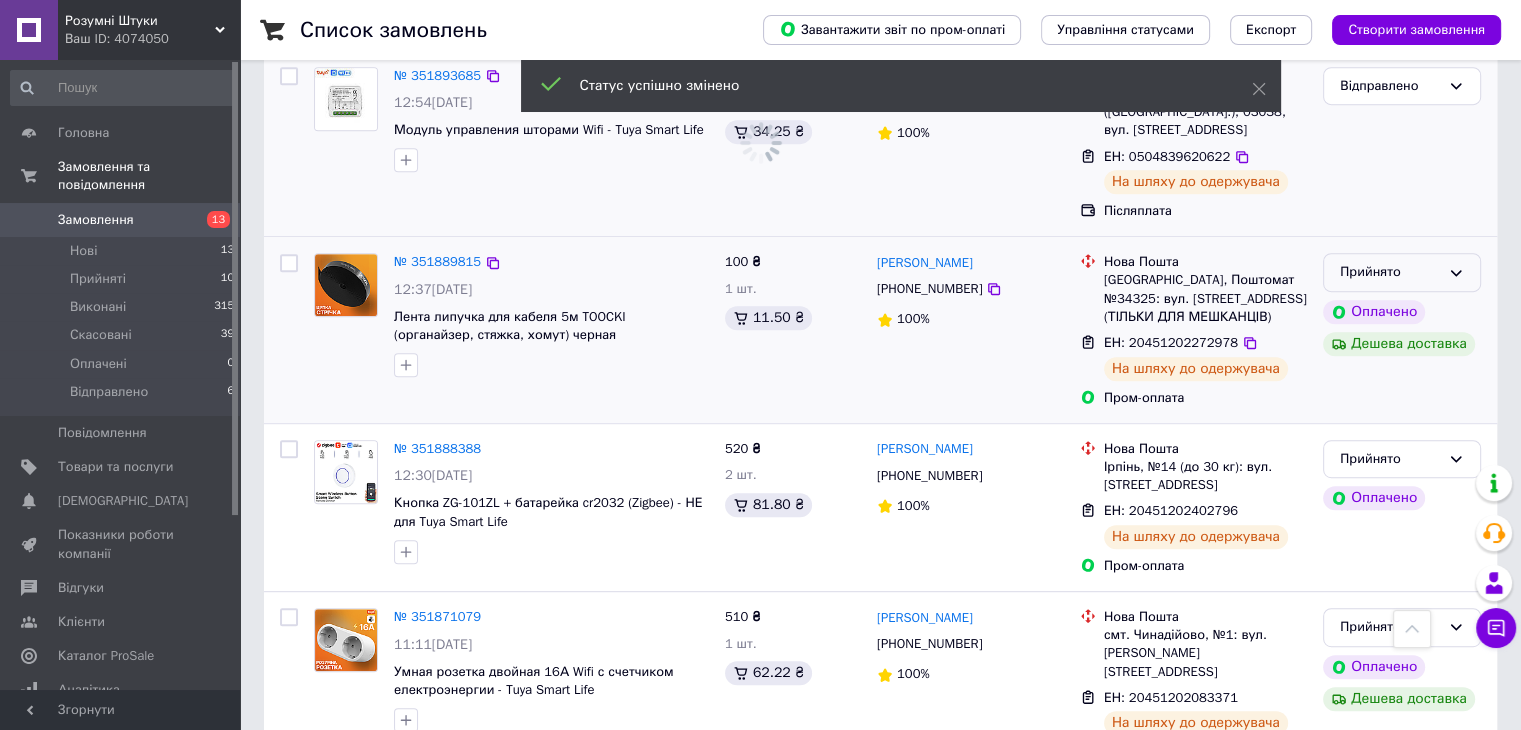 click on "Прийнято" at bounding box center (1402, 272) 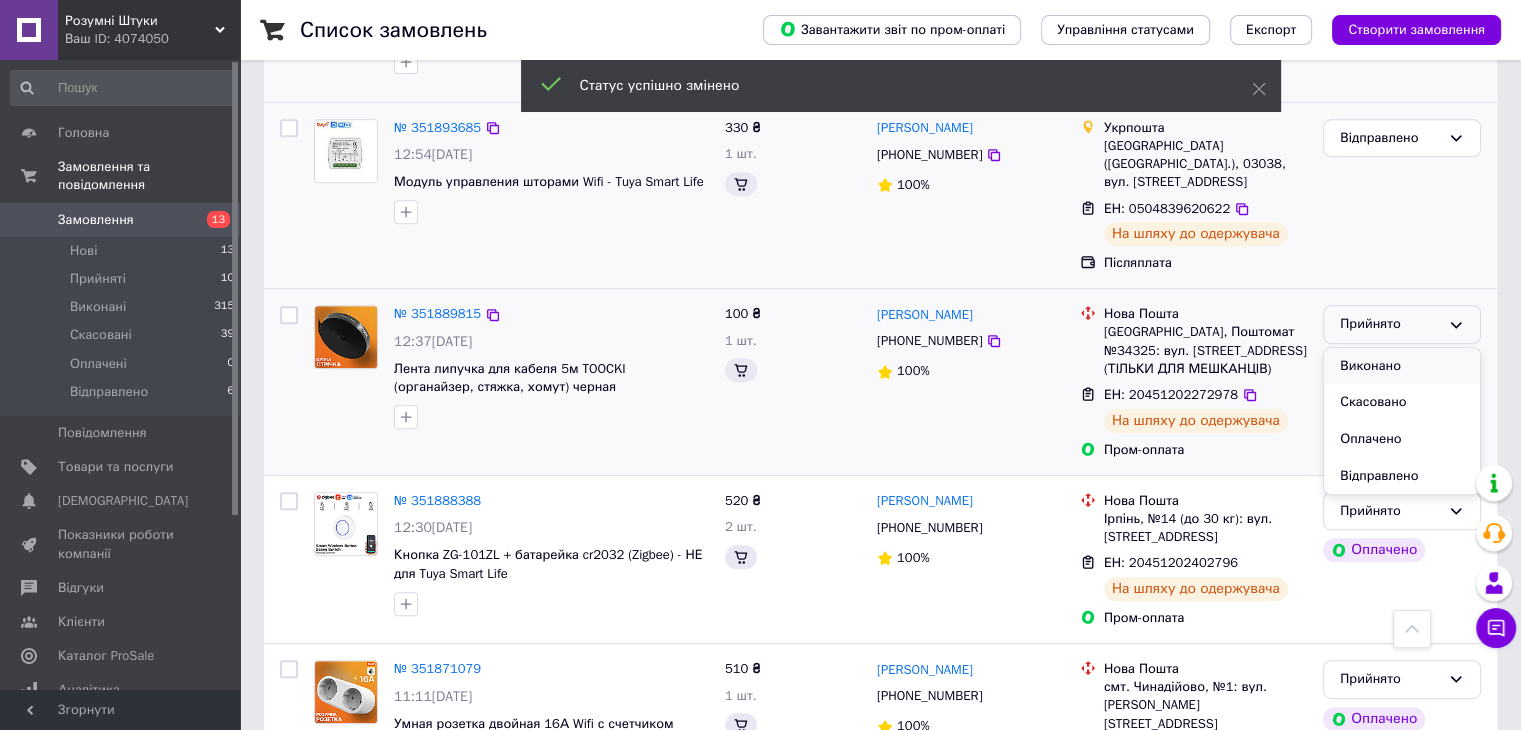 scroll, scrollTop: 900, scrollLeft: 0, axis: vertical 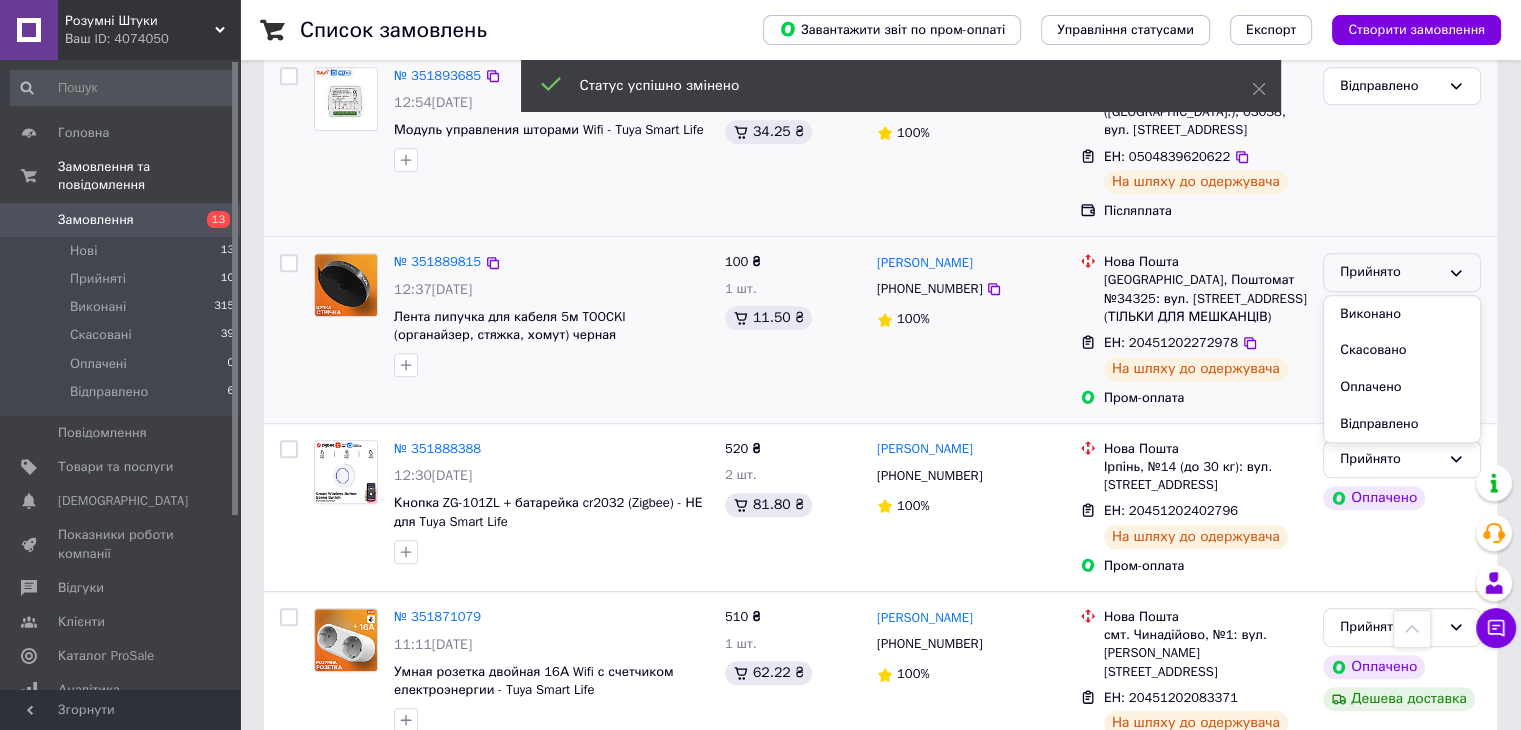 click on "Відправлено" at bounding box center (1402, 424) 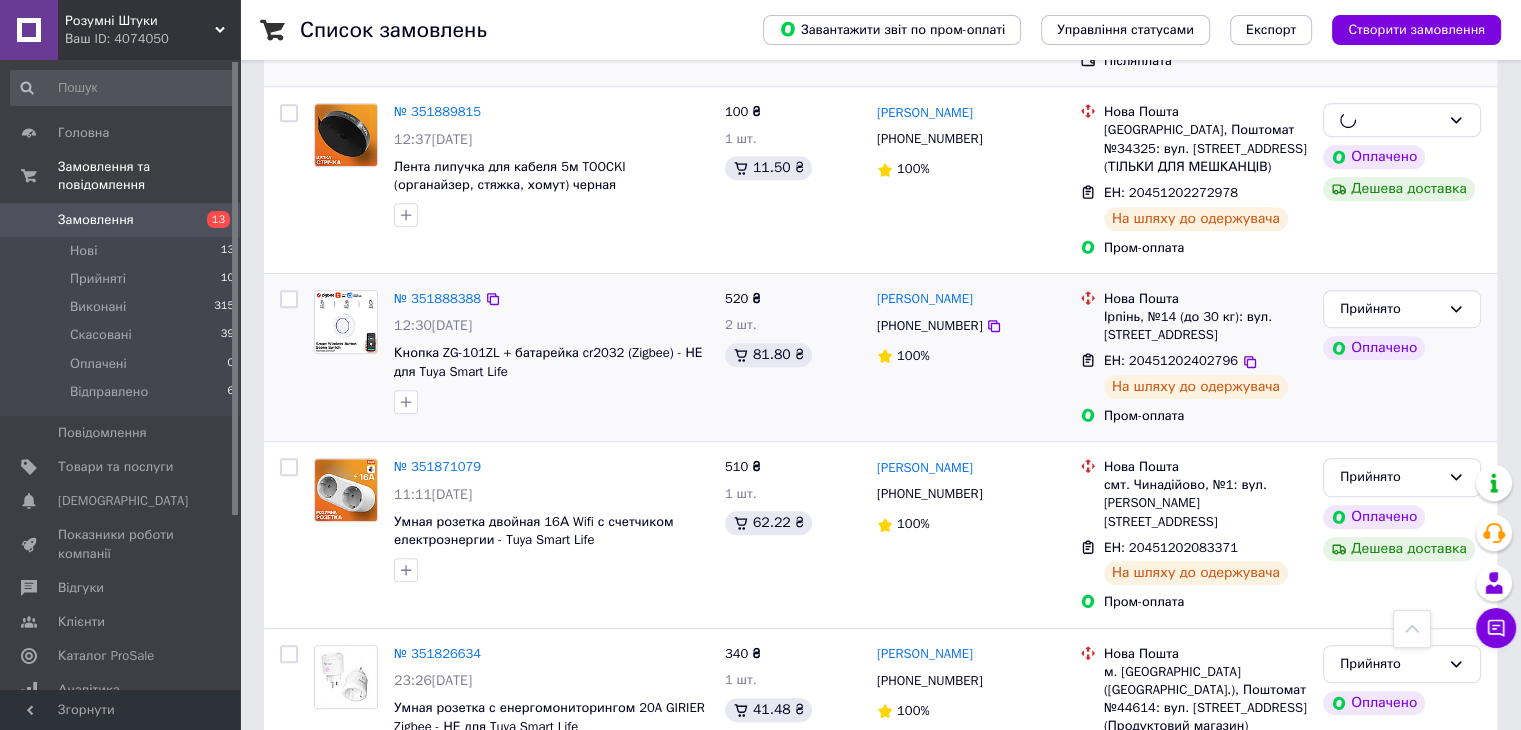 scroll, scrollTop: 1100, scrollLeft: 0, axis: vertical 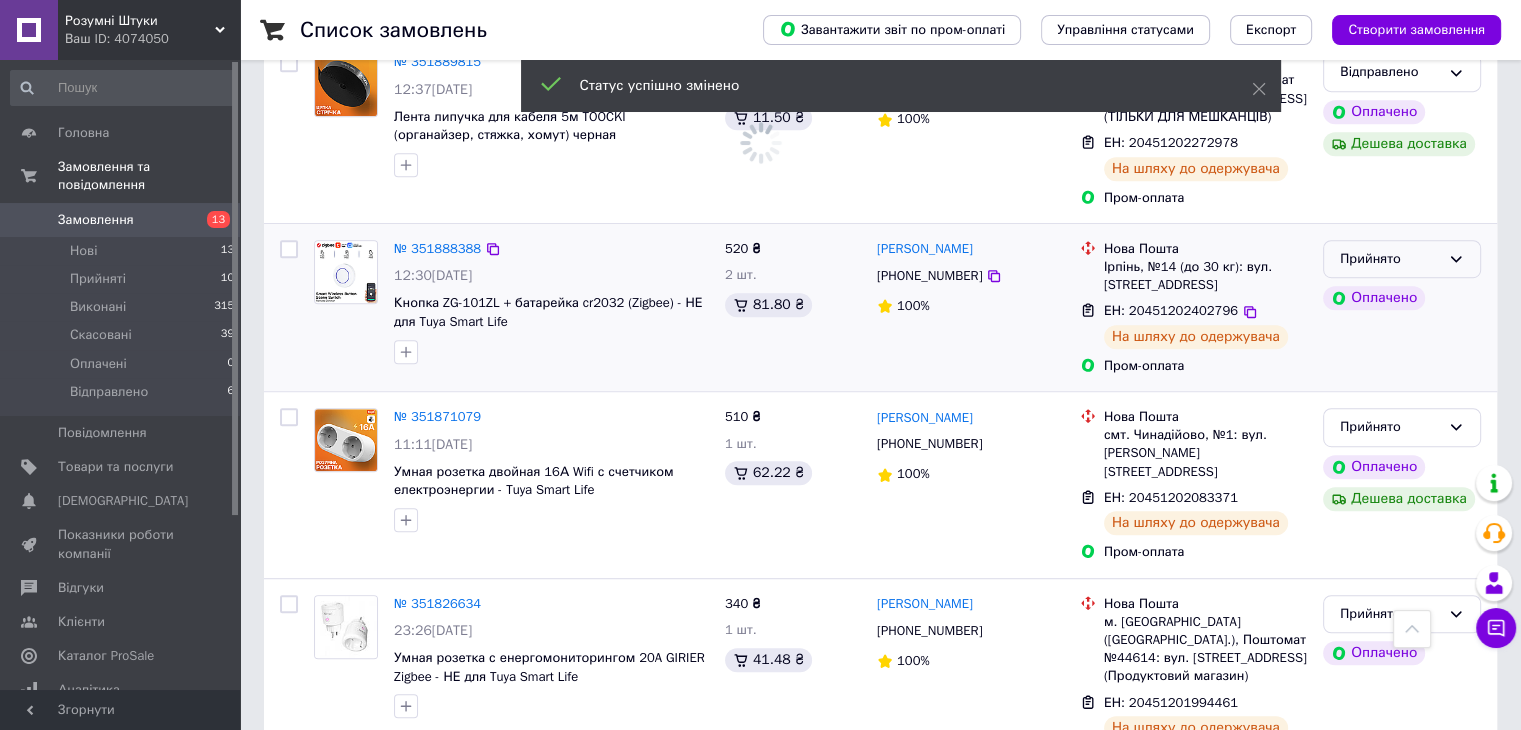 click on "Прийнято" at bounding box center (1390, 259) 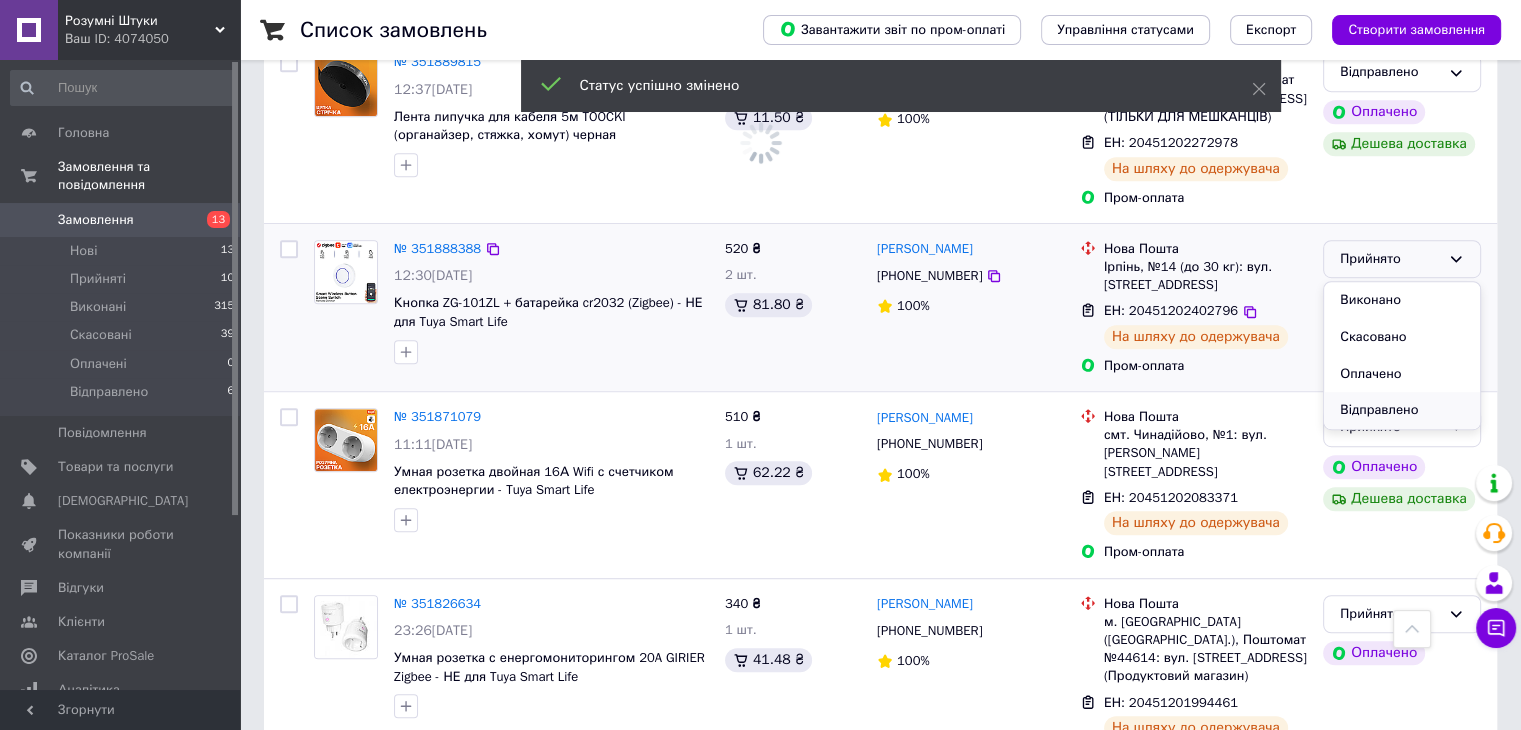 click on "Відправлено" at bounding box center (1402, 410) 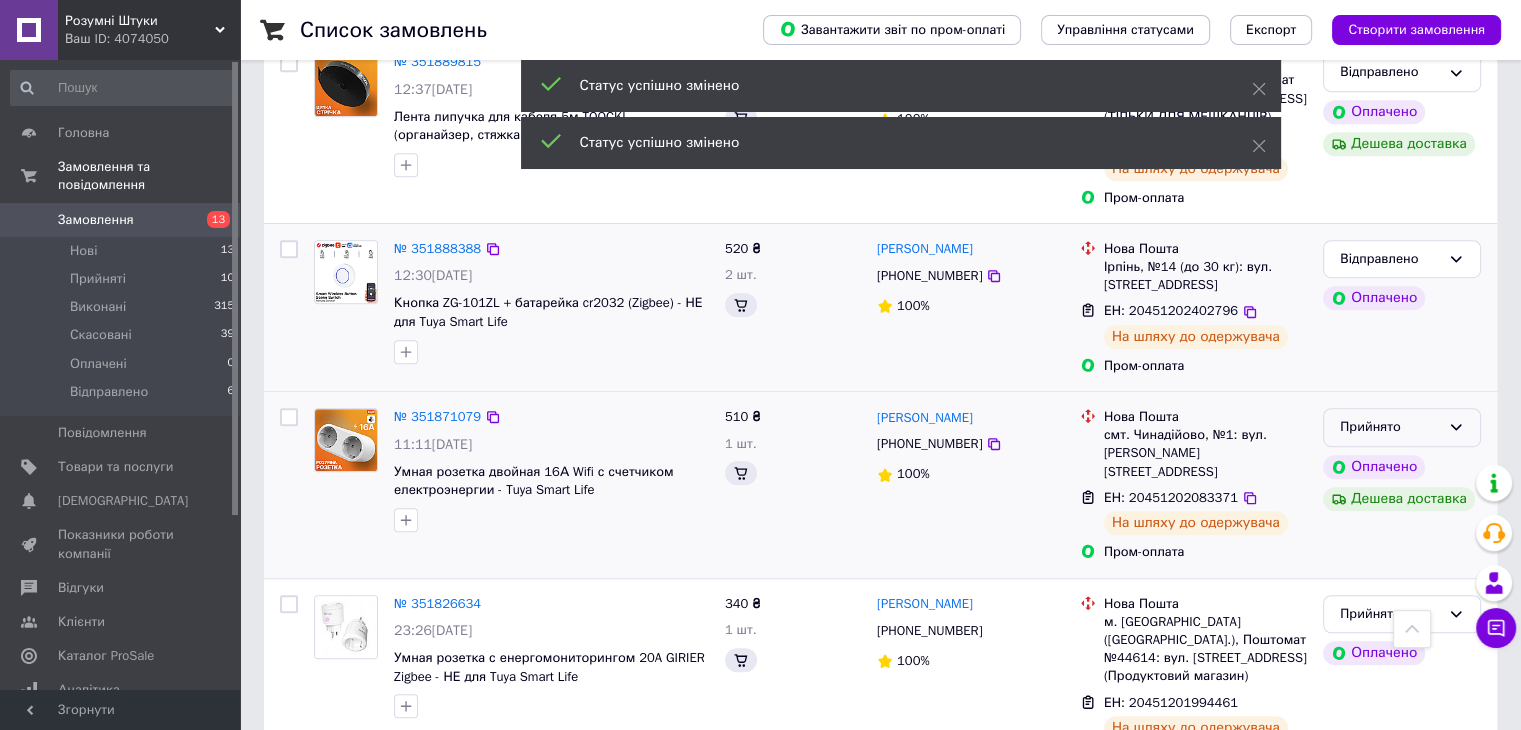 click on "Прийнято" at bounding box center [1390, 427] 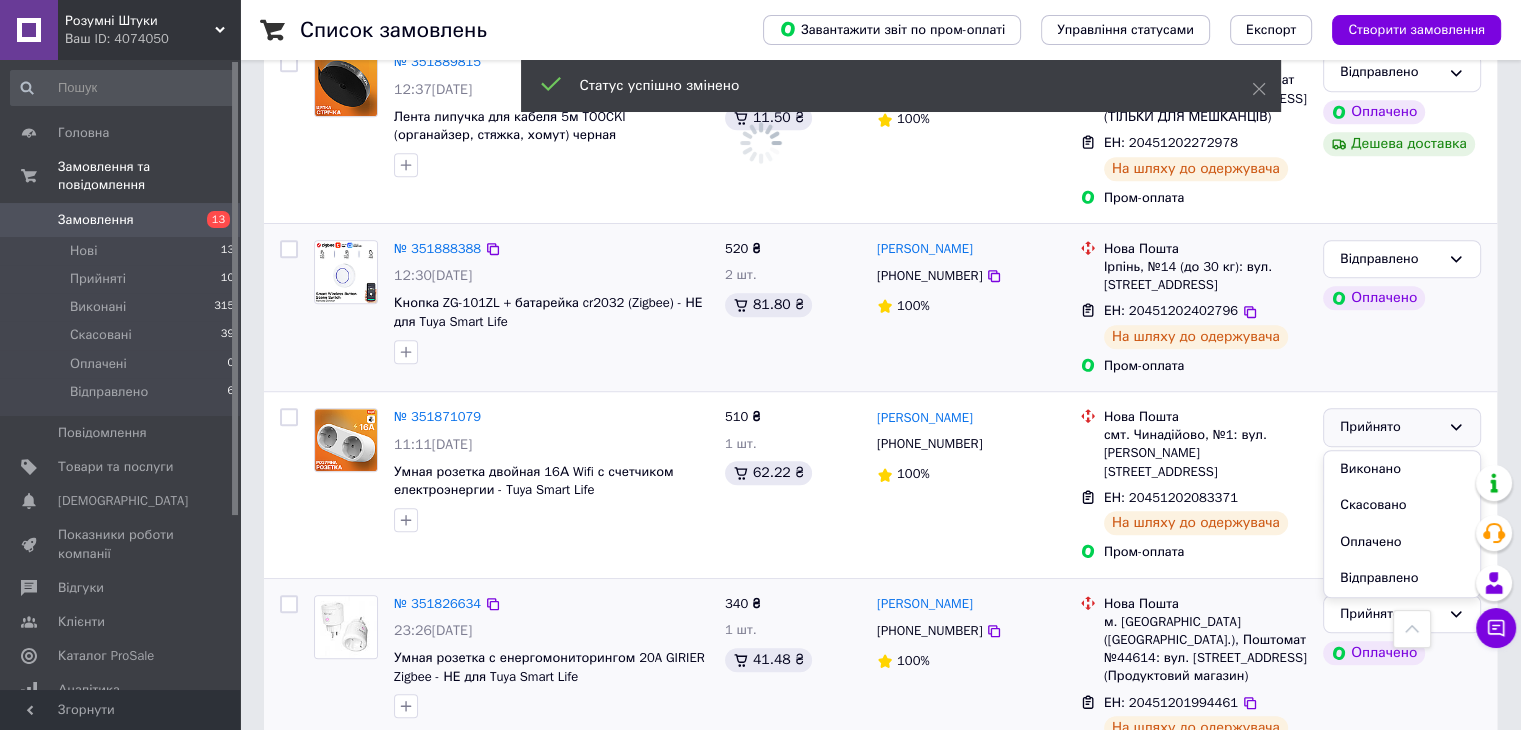 click on "Відправлено" at bounding box center (1402, 578) 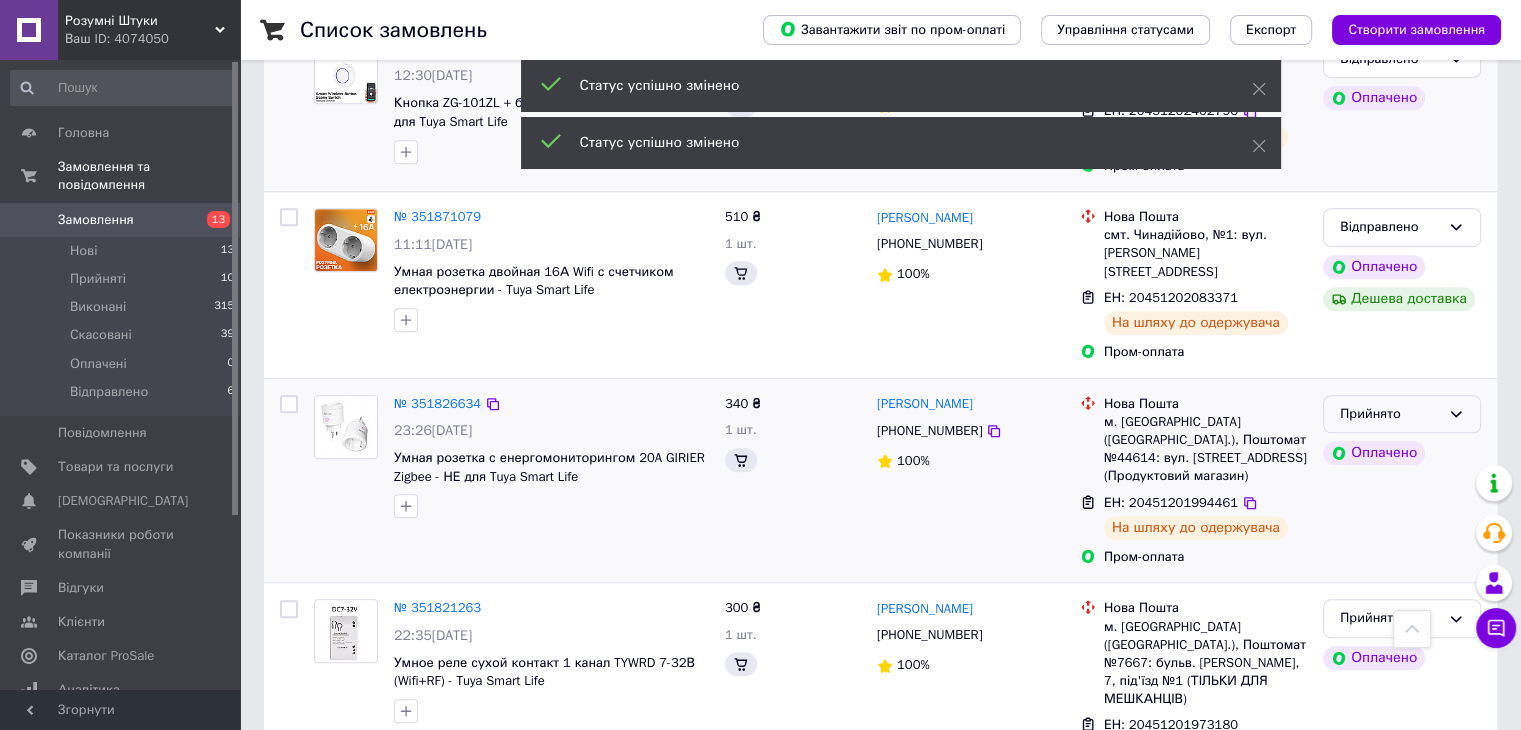 scroll, scrollTop: 1300, scrollLeft: 0, axis: vertical 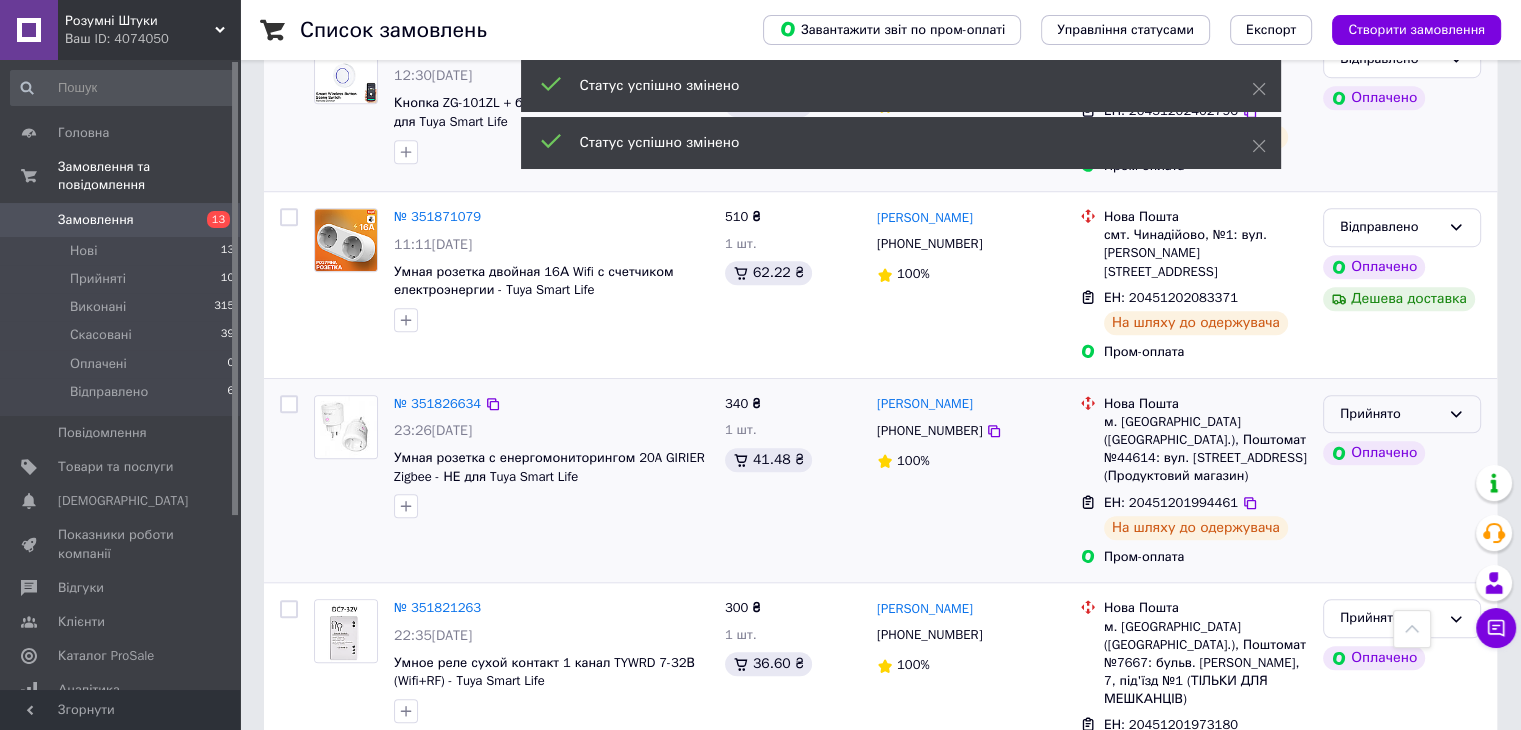 click on "Прийнято" at bounding box center (1390, 414) 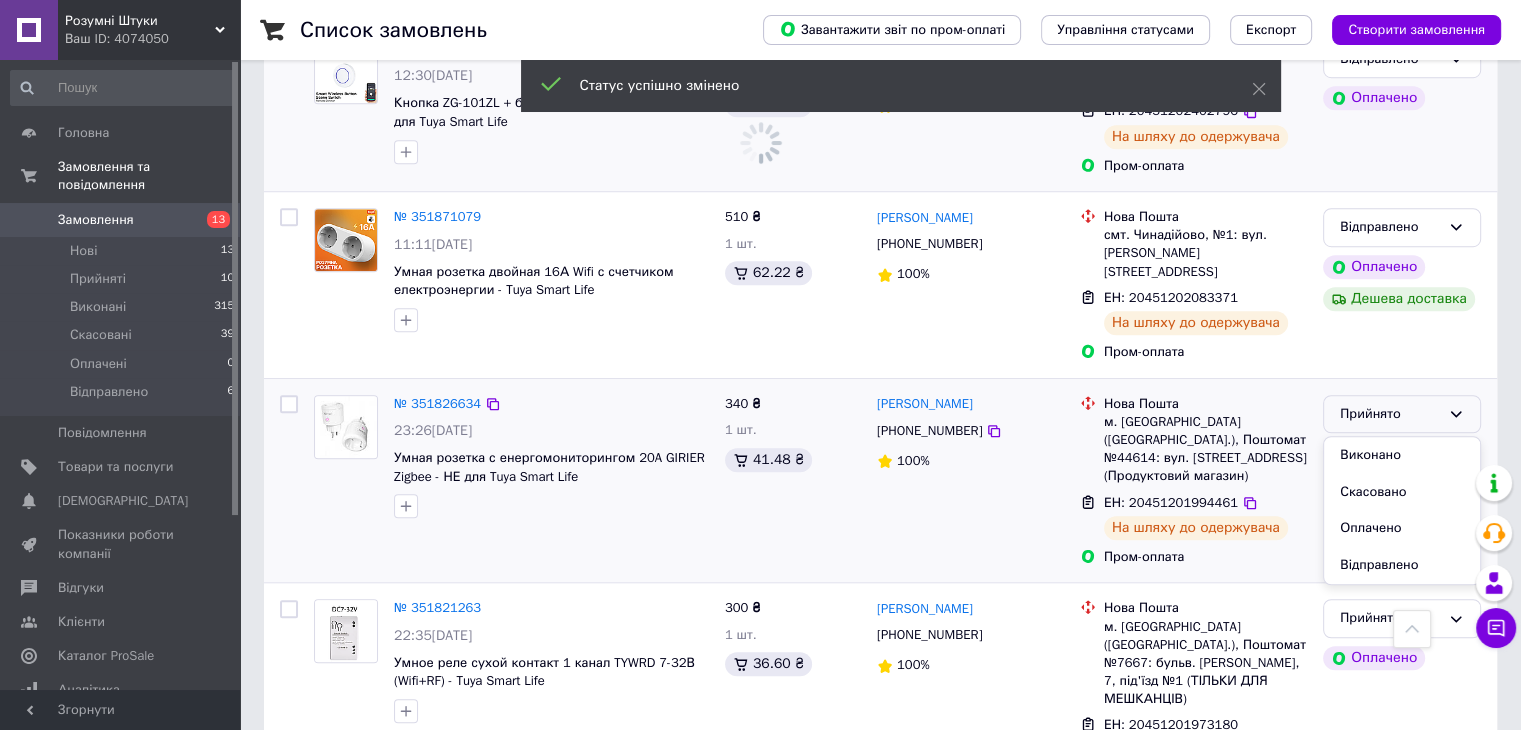 click on "Відправлено" at bounding box center [1402, 565] 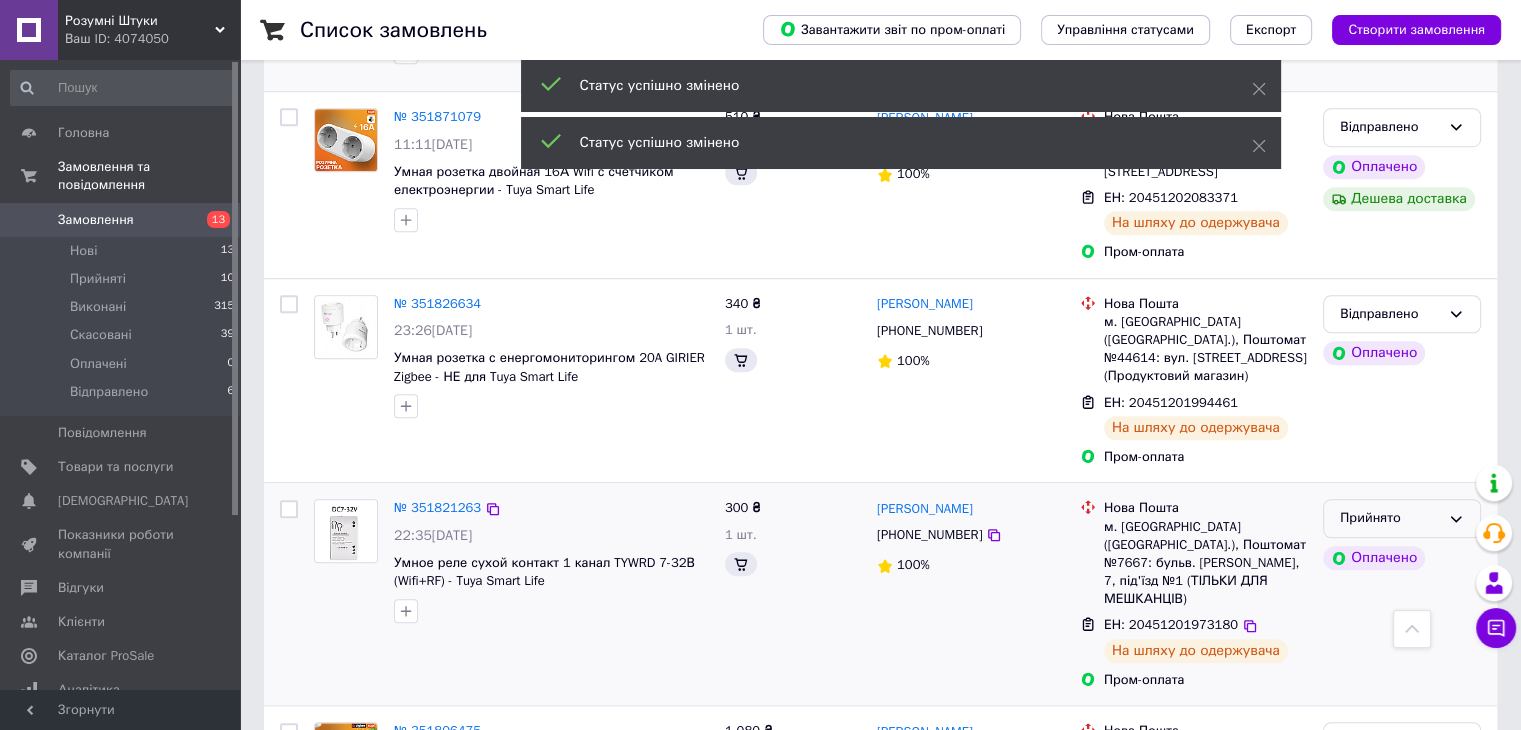 scroll, scrollTop: 1400, scrollLeft: 0, axis: vertical 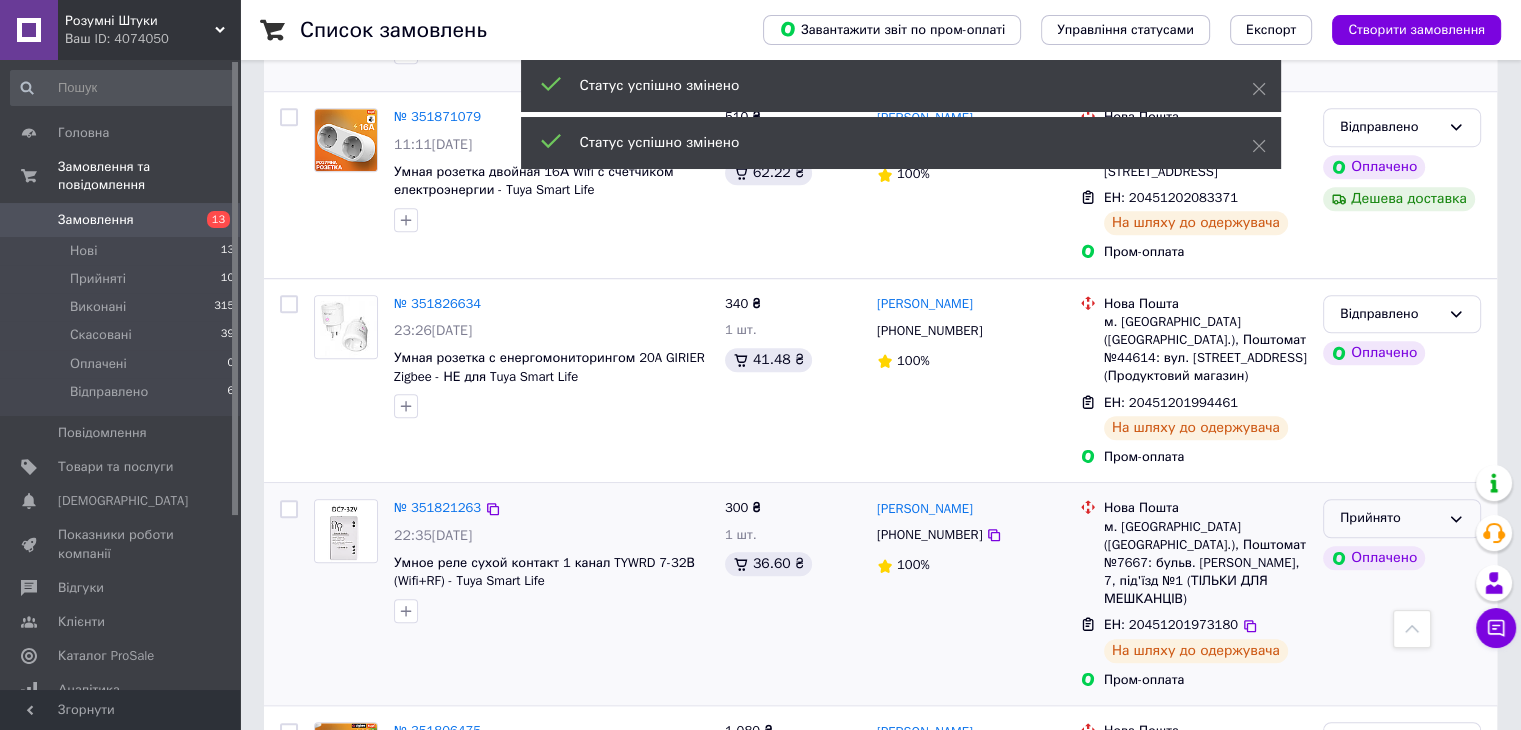 click on "Прийнято" at bounding box center [1390, 518] 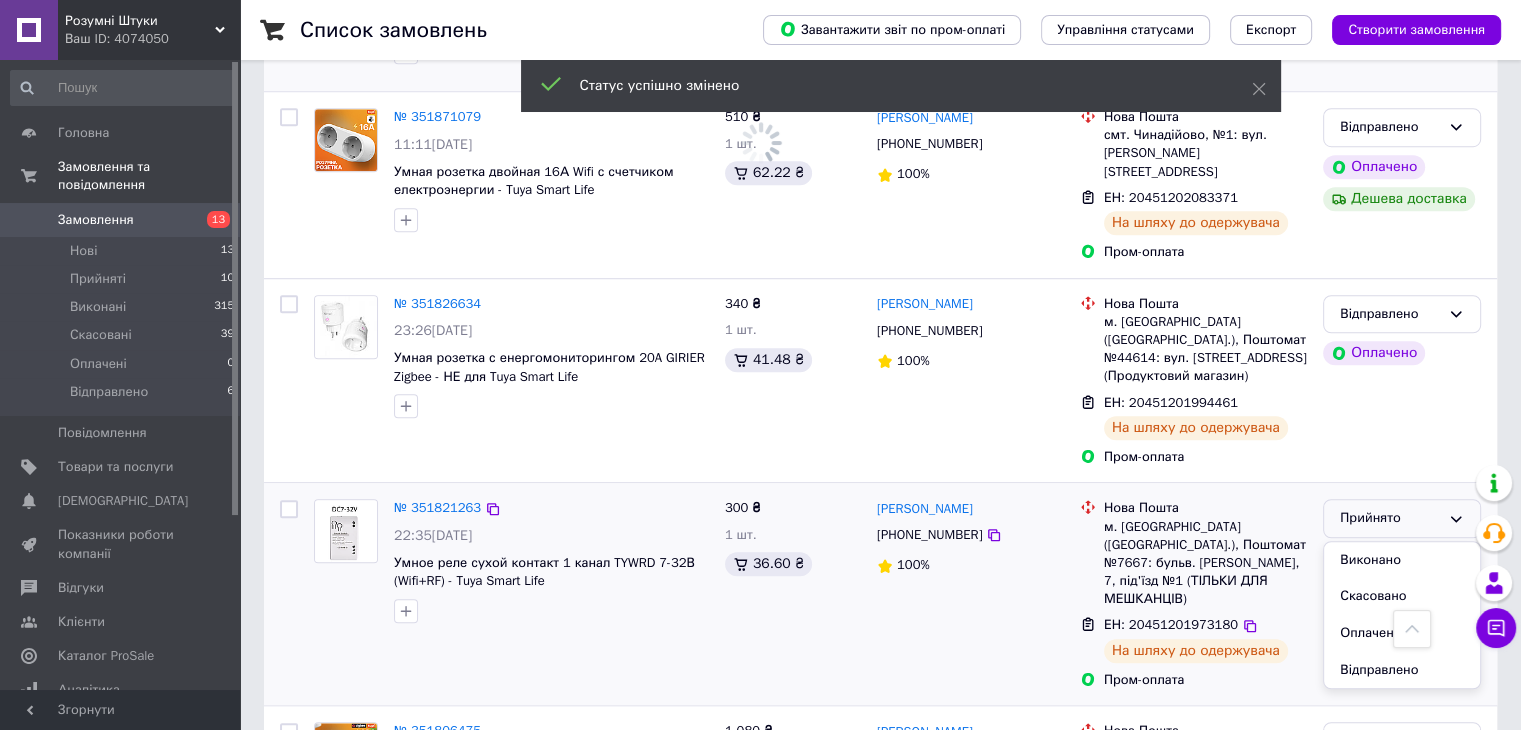 click on "Відправлено" at bounding box center [1402, 670] 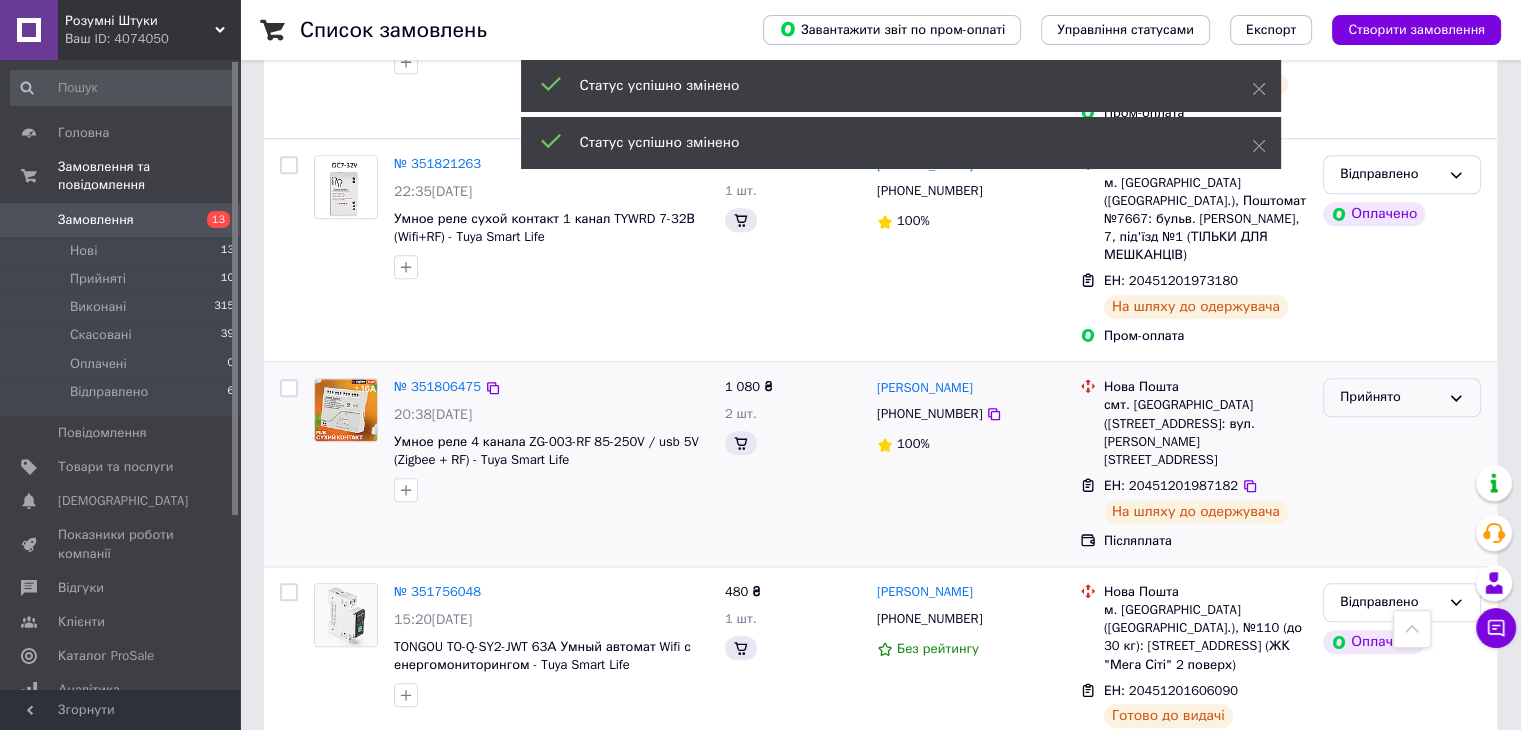 scroll, scrollTop: 1700, scrollLeft: 0, axis: vertical 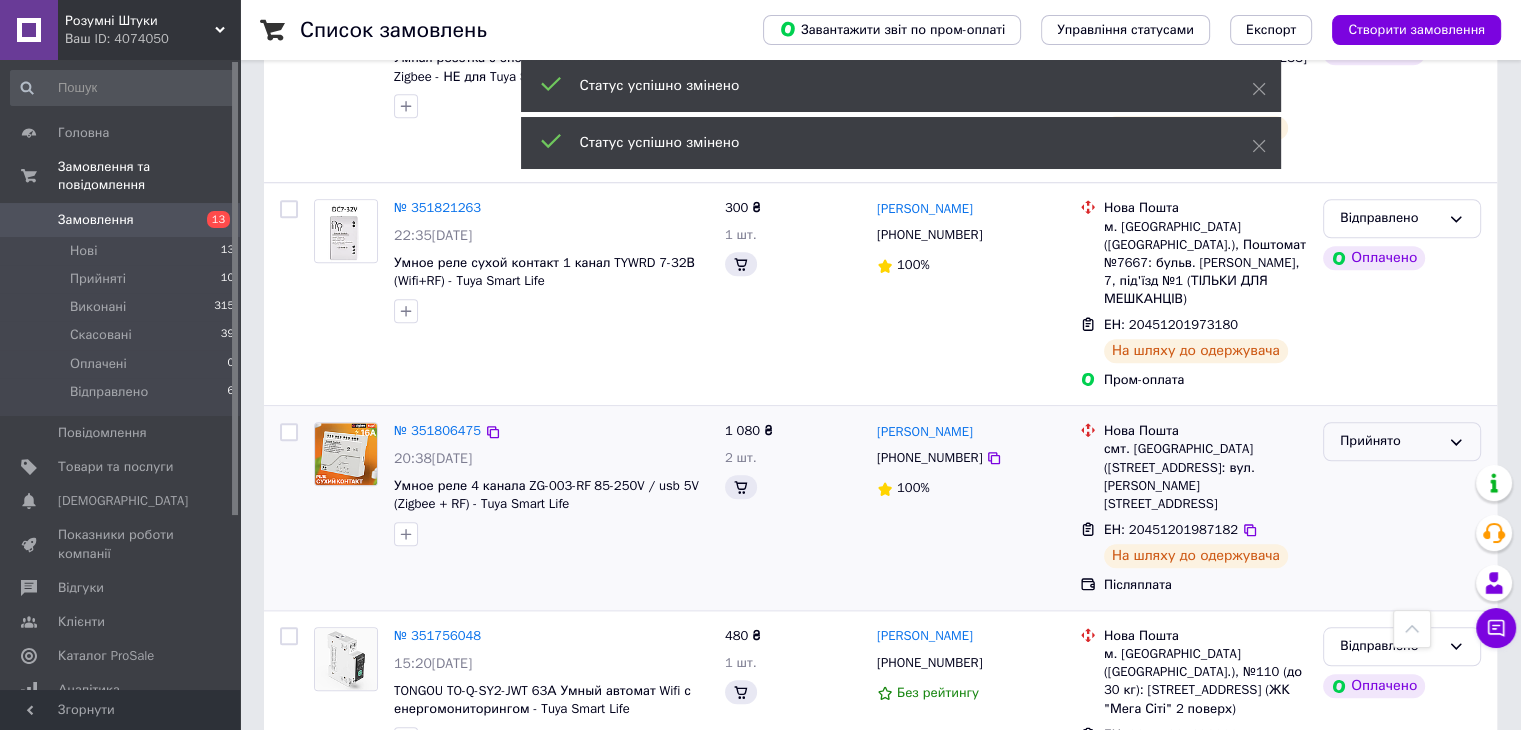click on "Прийнято" at bounding box center (1390, 441) 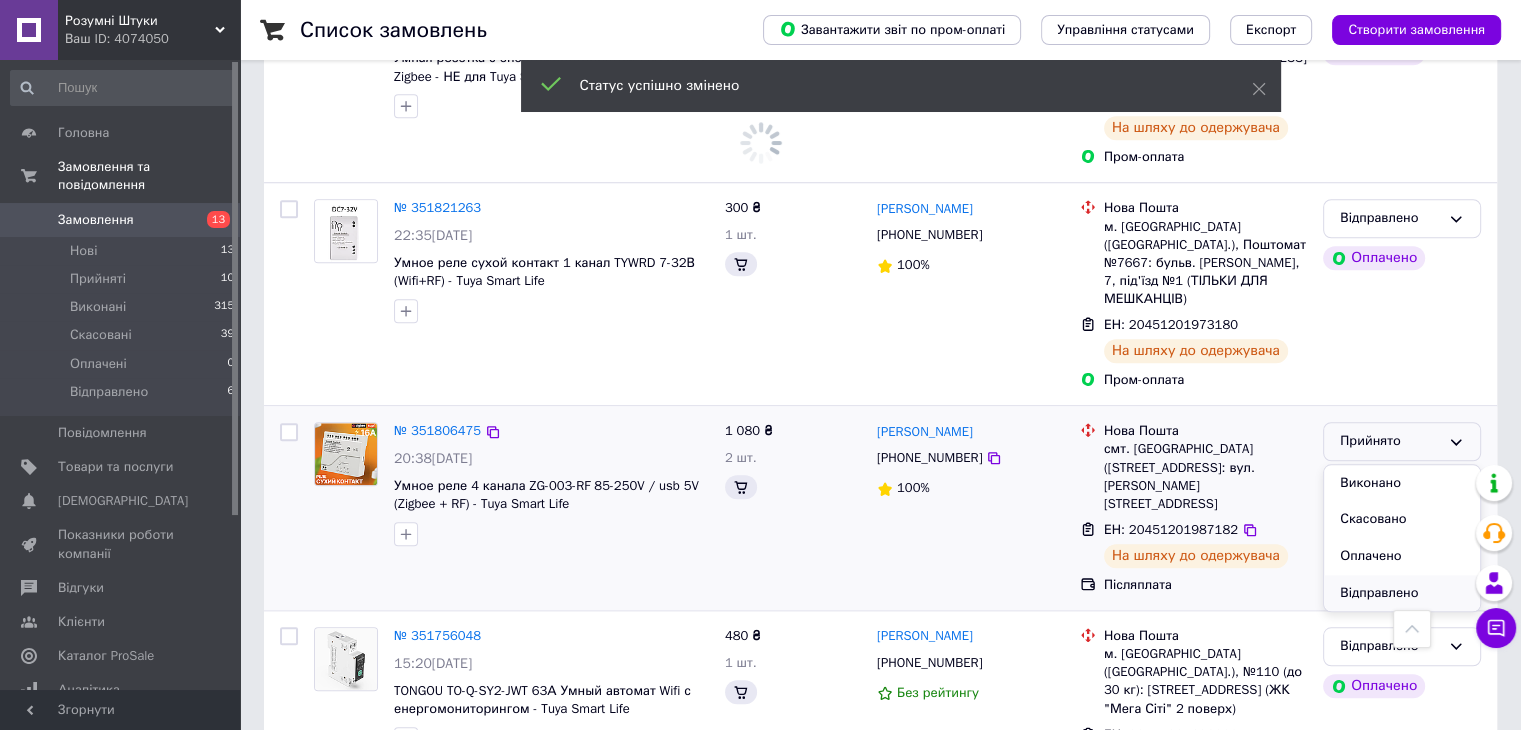 click on "Відправлено" at bounding box center (1402, 593) 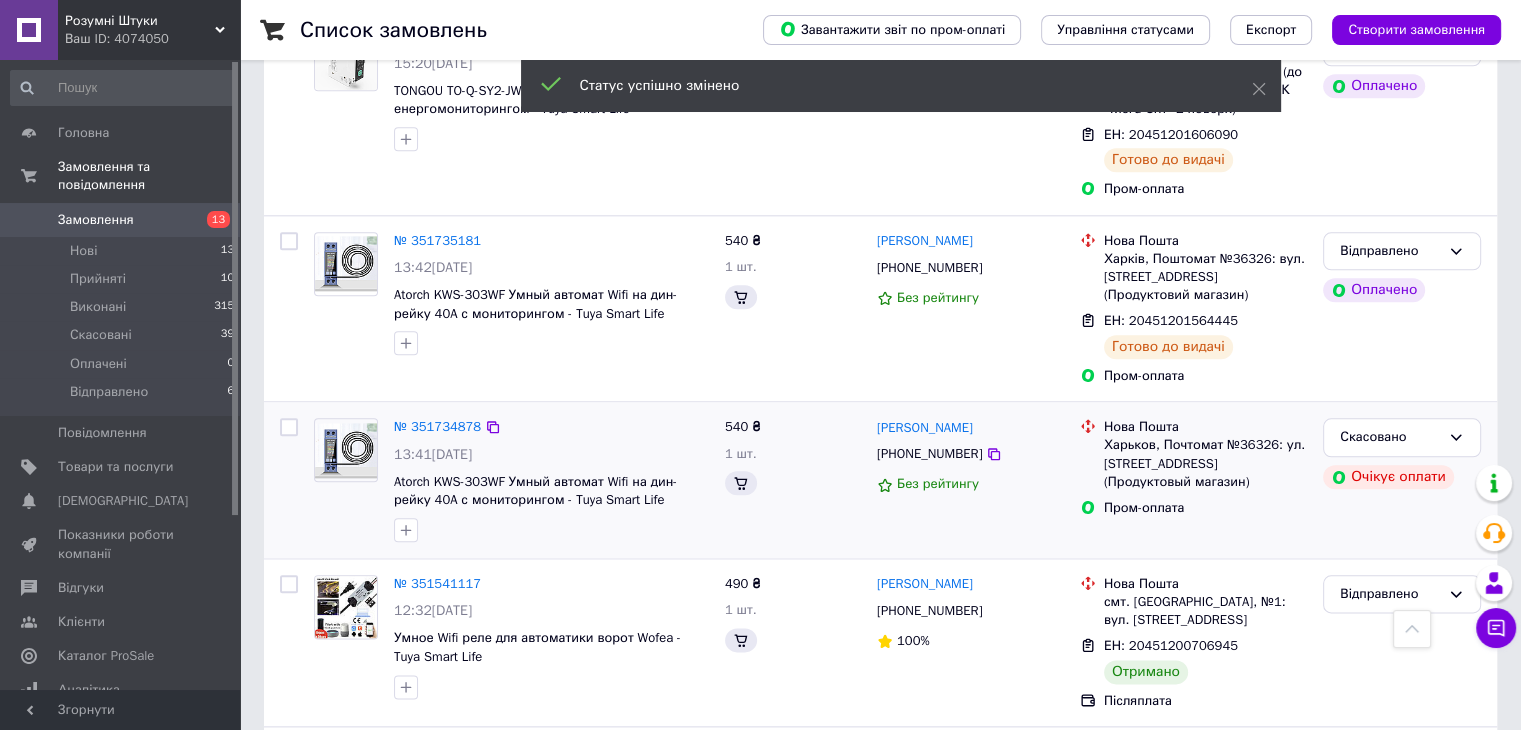scroll, scrollTop: 2300, scrollLeft: 0, axis: vertical 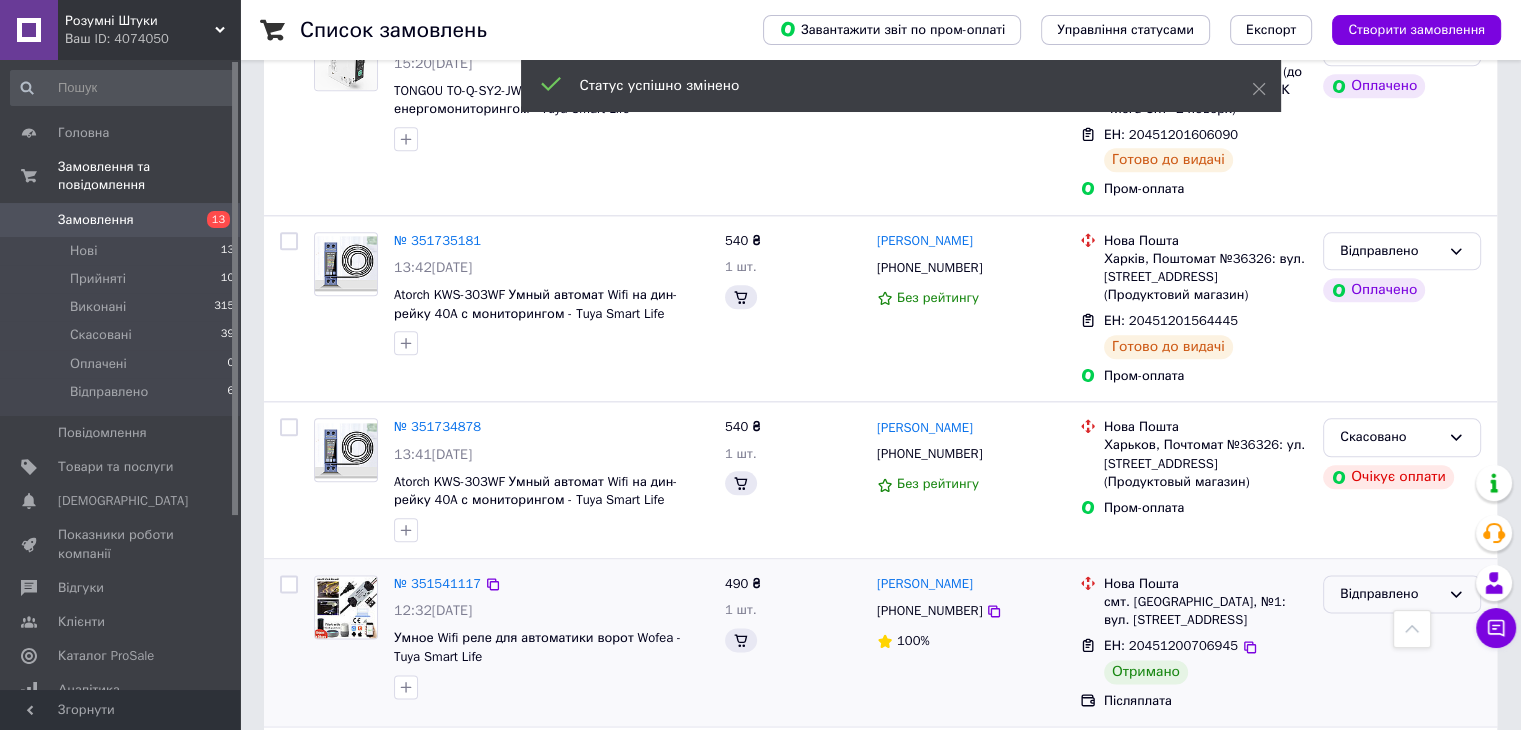 click on "Відправлено" at bounding box center [1390, 594] 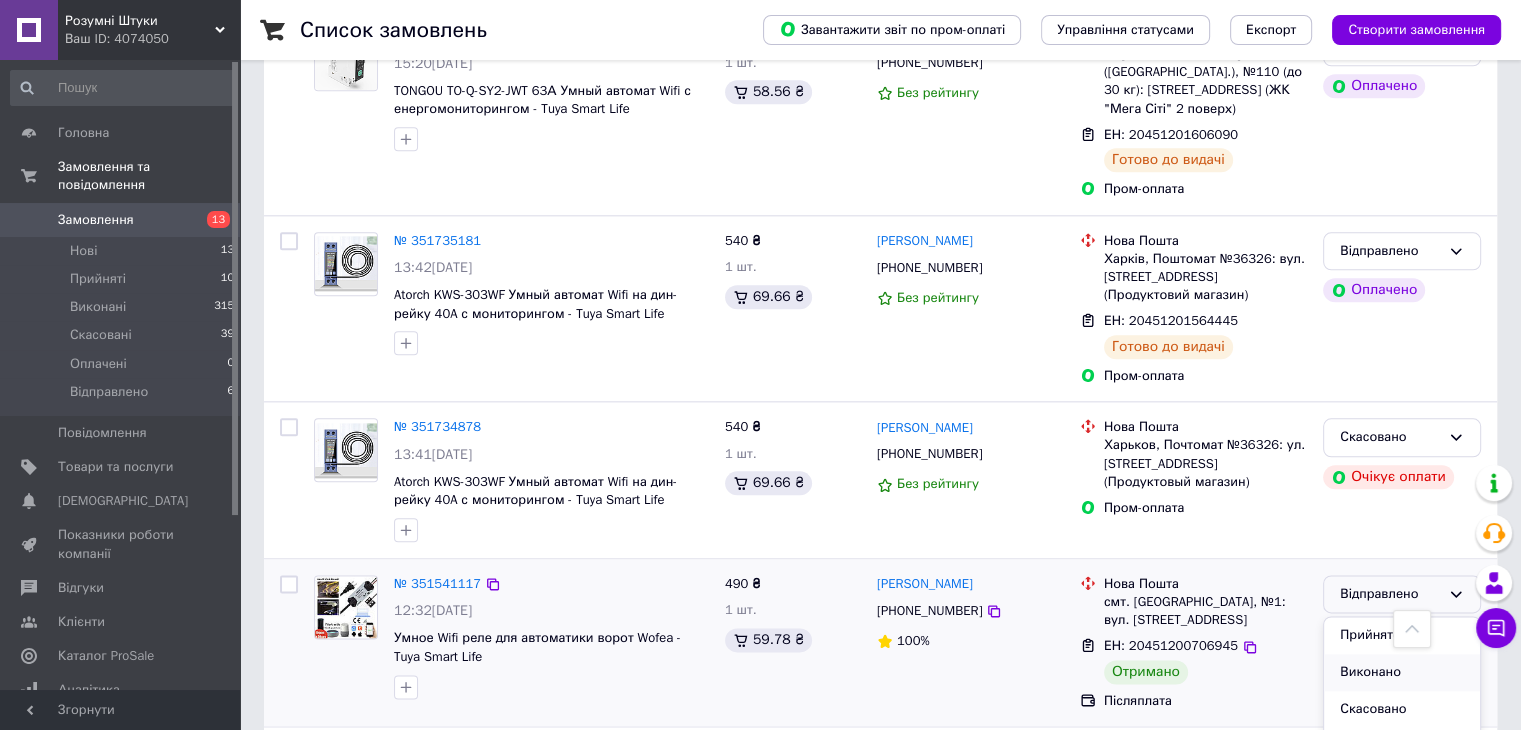 click on "Виконано" at bounding box center (1402, 672) 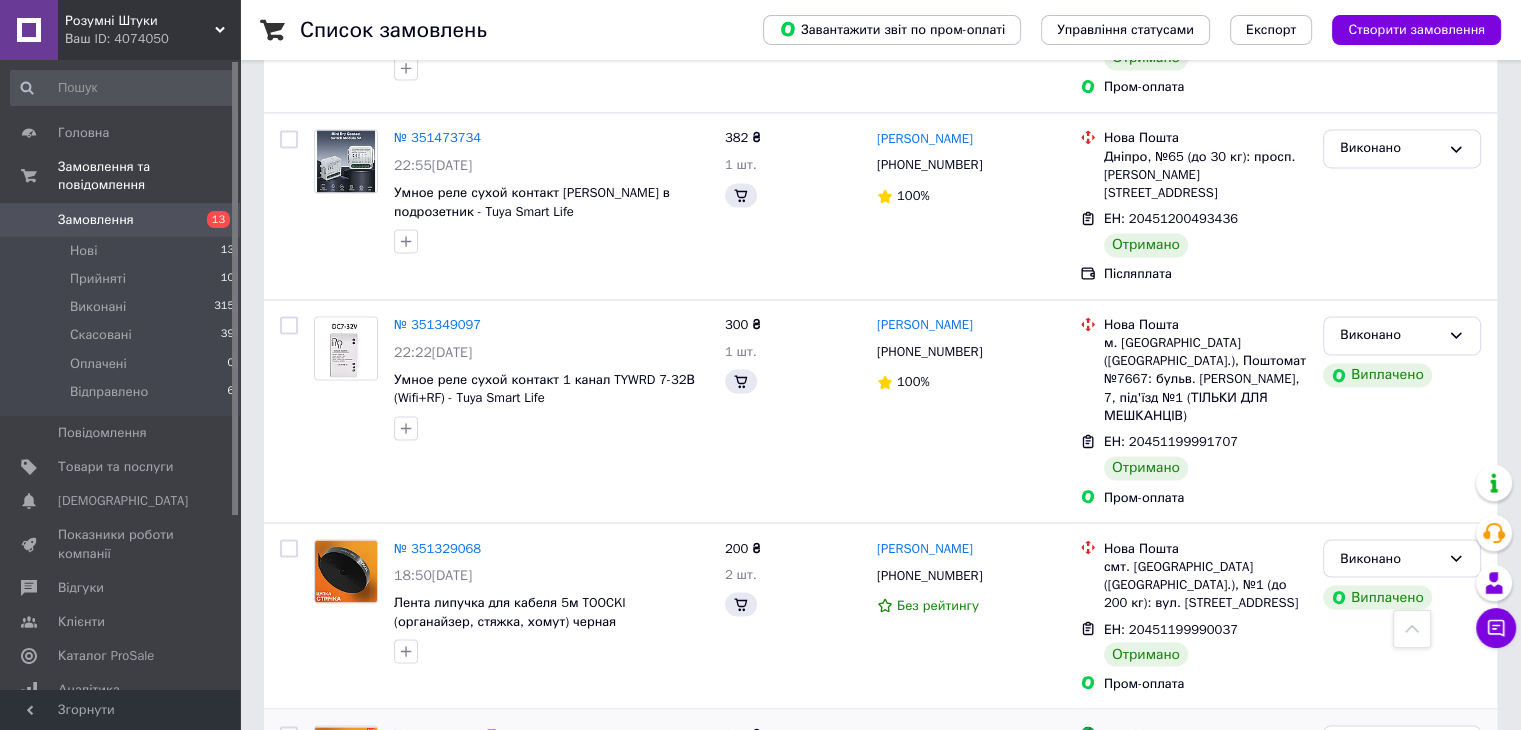 scroll, scrollTop: 3357, scrollLeft: 0, axis: vertical 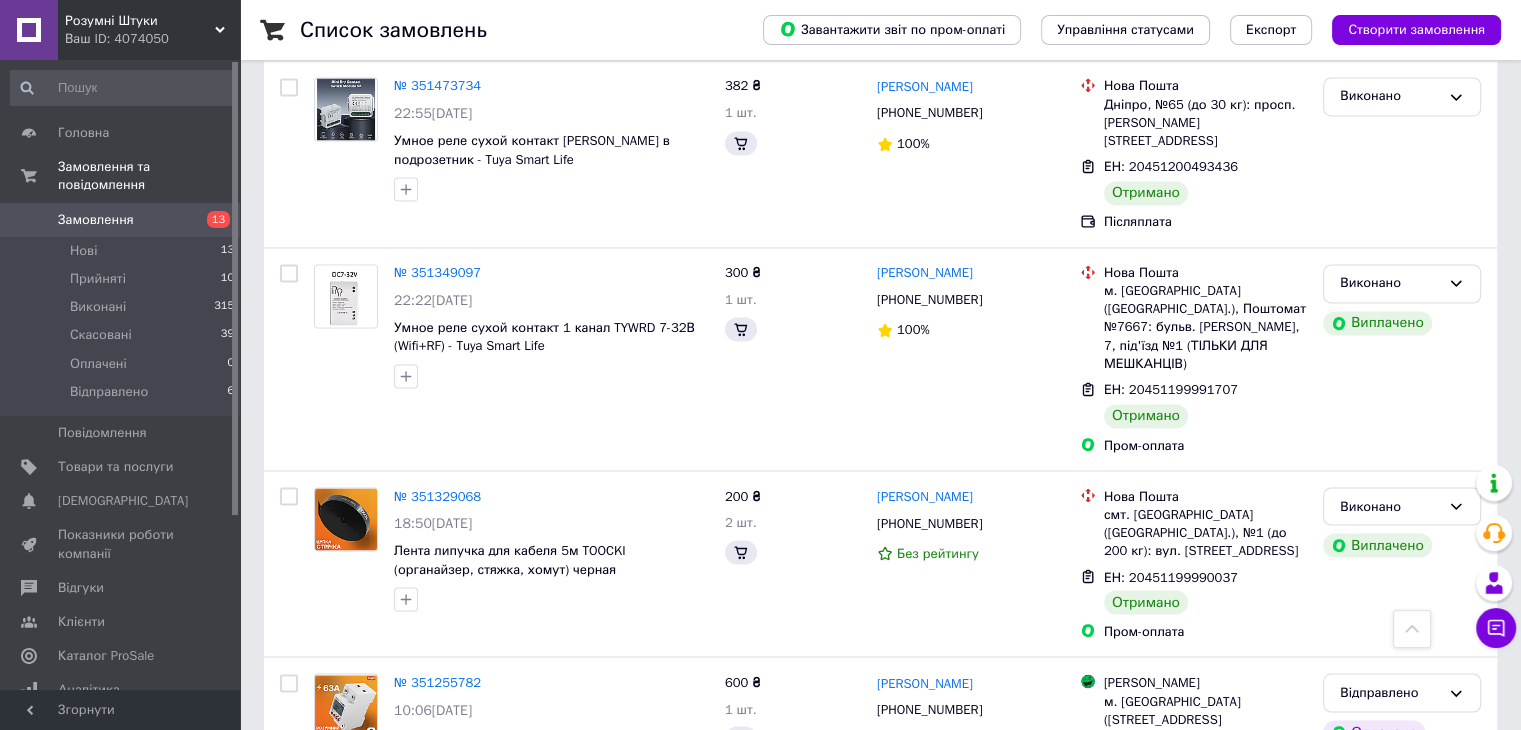 click on "2" at bounding box center (327, 888) 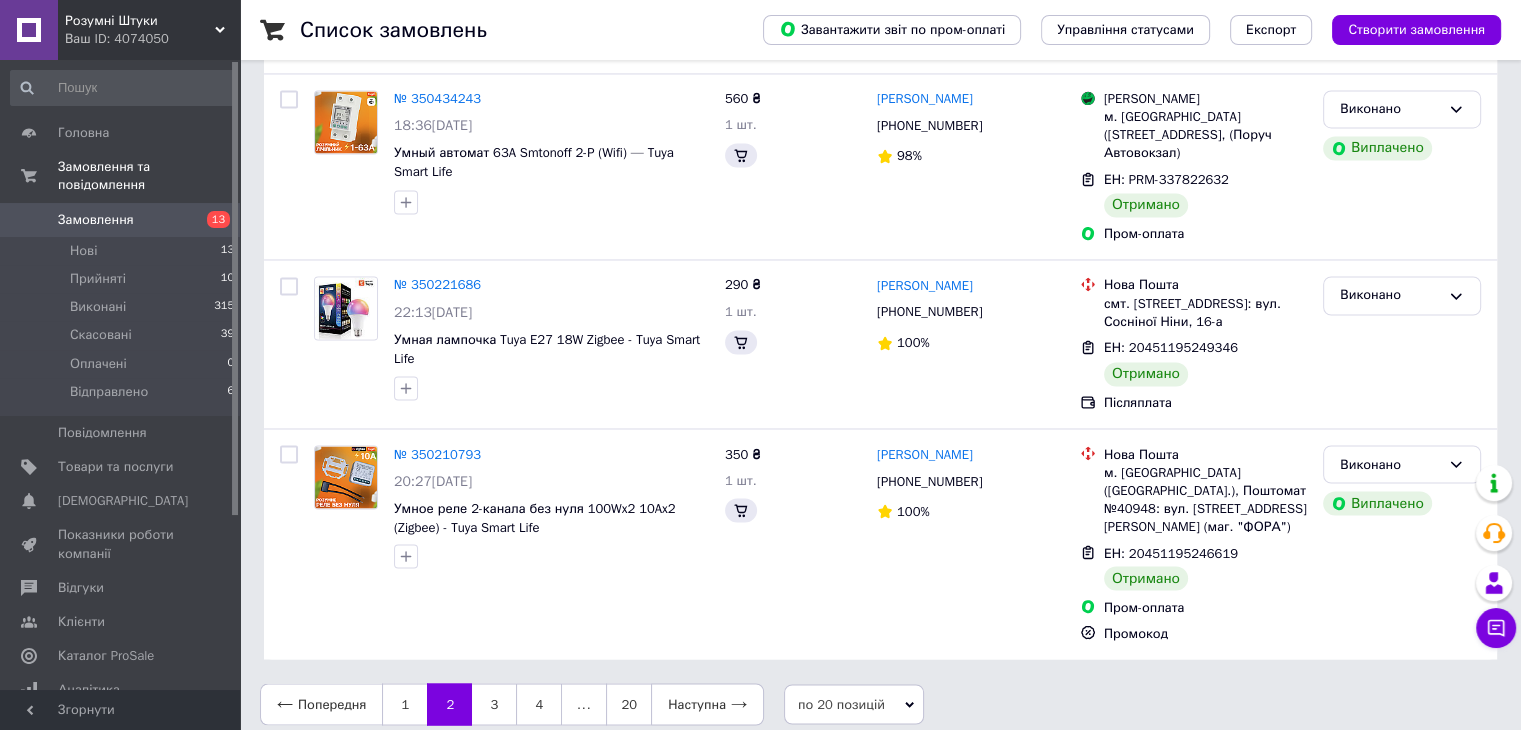 scroll, scrollTop: 0, scrollLeft: 0, axis: both 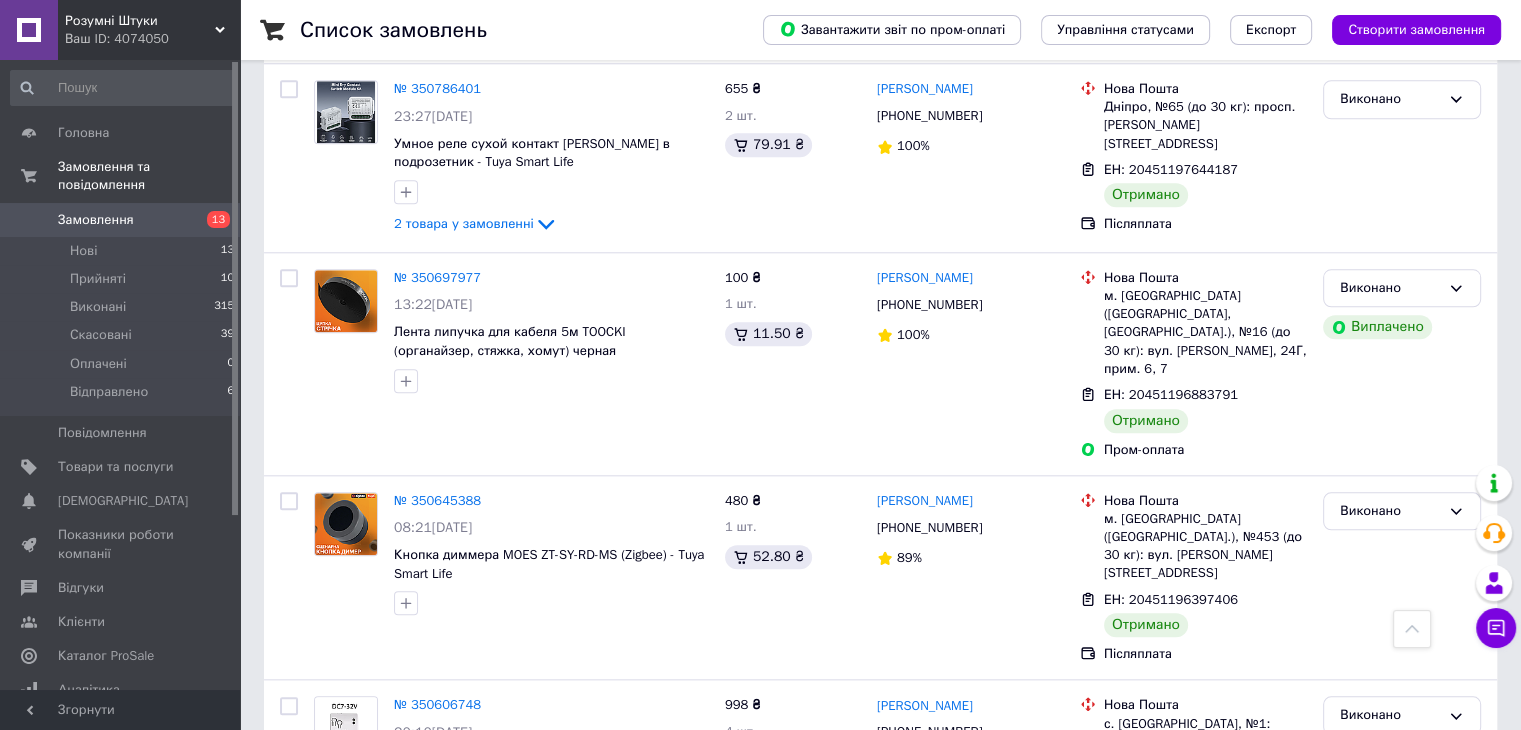 drag, startPoint x: 1138, startPoint y: 420, endPoint x: 1078, endPoint y: 418, distance: 60.033325 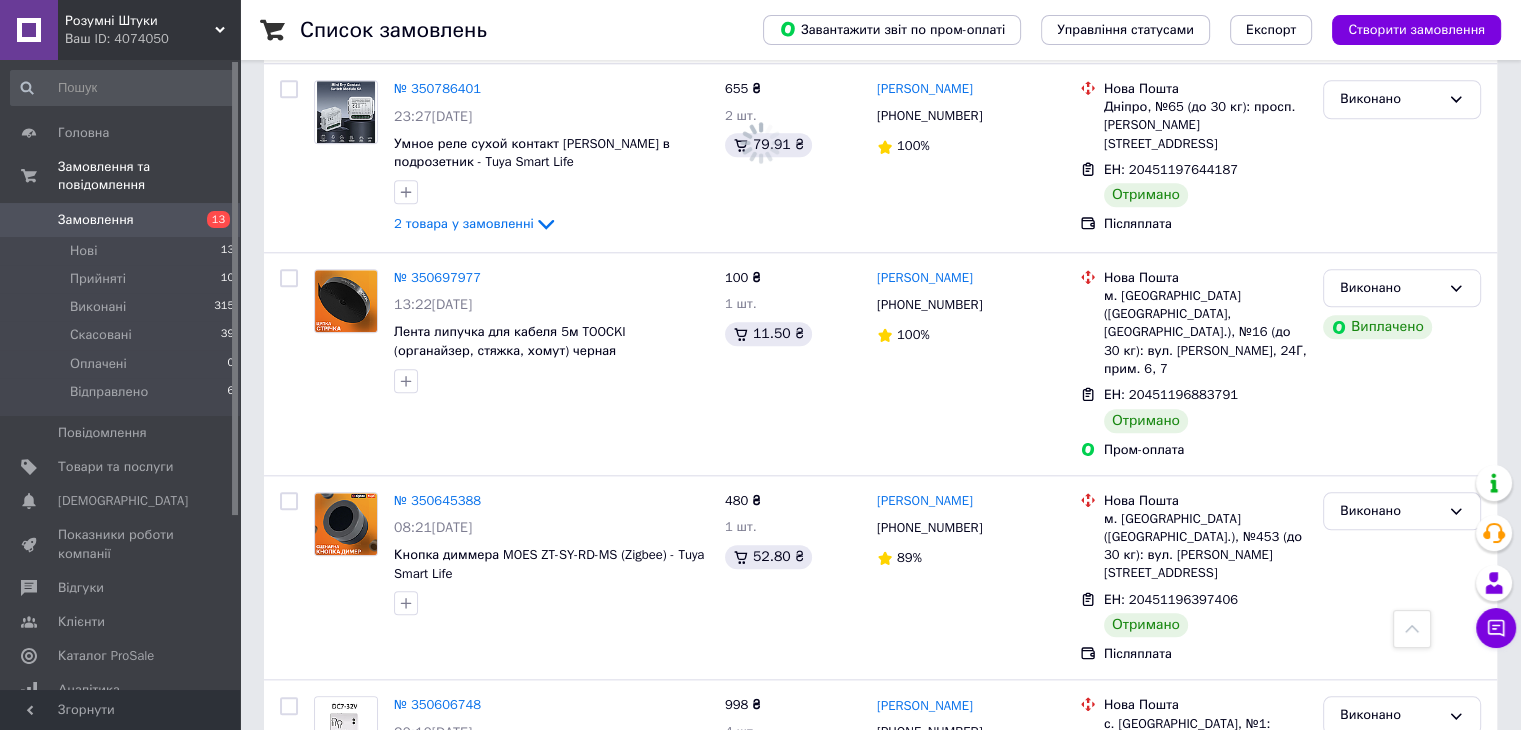 scroll, scrollTop: 3205, scrollLeft: 0, axis: vertical 